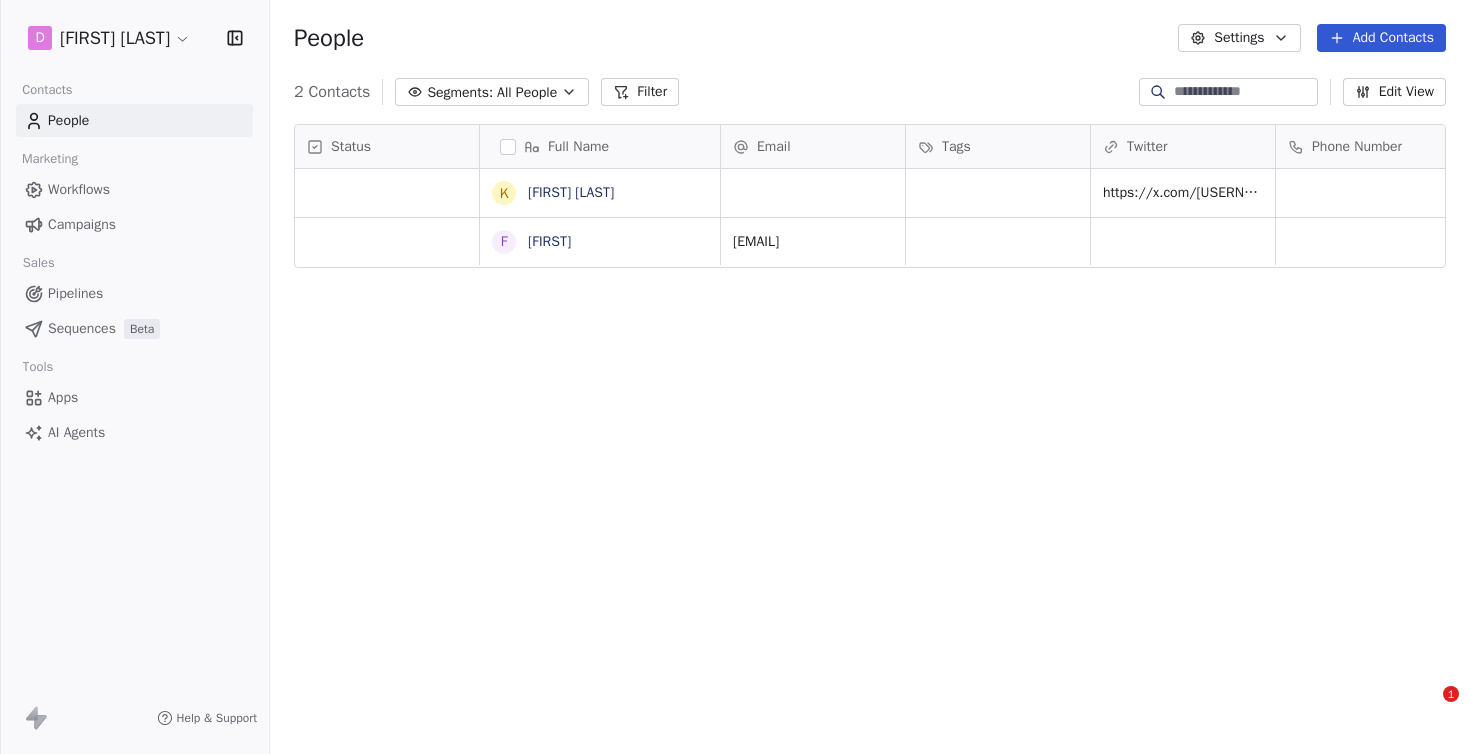 scroll, scrollTop: 0, scrollLeft: 0, axis: both 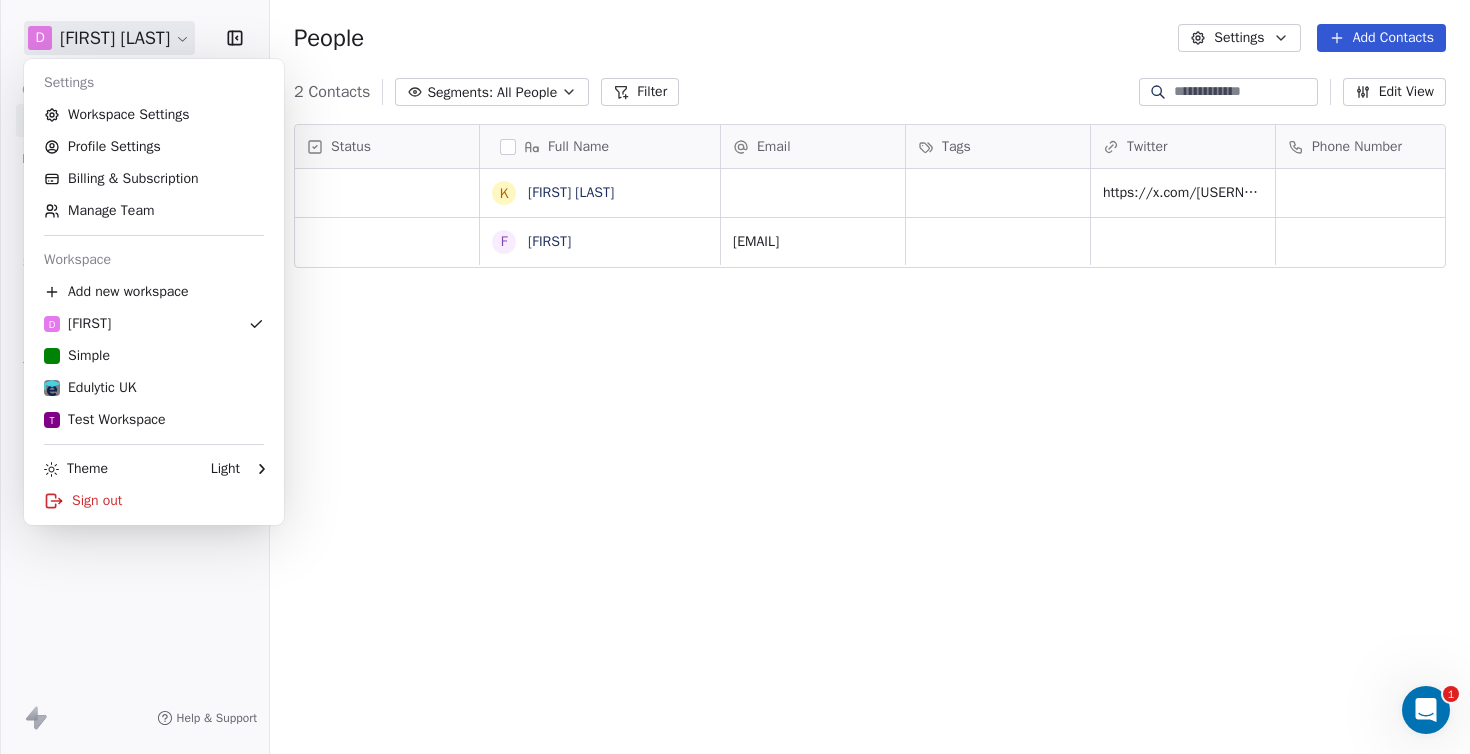 click on "D Daanish Tahir Contacts People Marketing Workflows Campaigns Sales Pipelines Sequences Beta Tools Apps AI Agents Help & Support People Settings  Add Contacts 2 Contacts Segments: All People Filter  Edit View Tag Add to Sequence Export Status Full Name Email Tags Twitter Phone Number K Khushal Khan https://x.com/thekhanbiz F Fahad fahad.asif1@yahoo.com
To pick up a draggable item, press the space bar.
While dragging, use the arrow keys to move the item.
Press space again to drop the item in its new position, or press escape to cancel.
1 Settings Workspace Settings Profile Settings Billing & Subscription Manage Team   Workspace Add new workspace D Daanish Simple Edulytic UK T Test Workspace Theme Light Sign out" at bounding box center (735, 377) 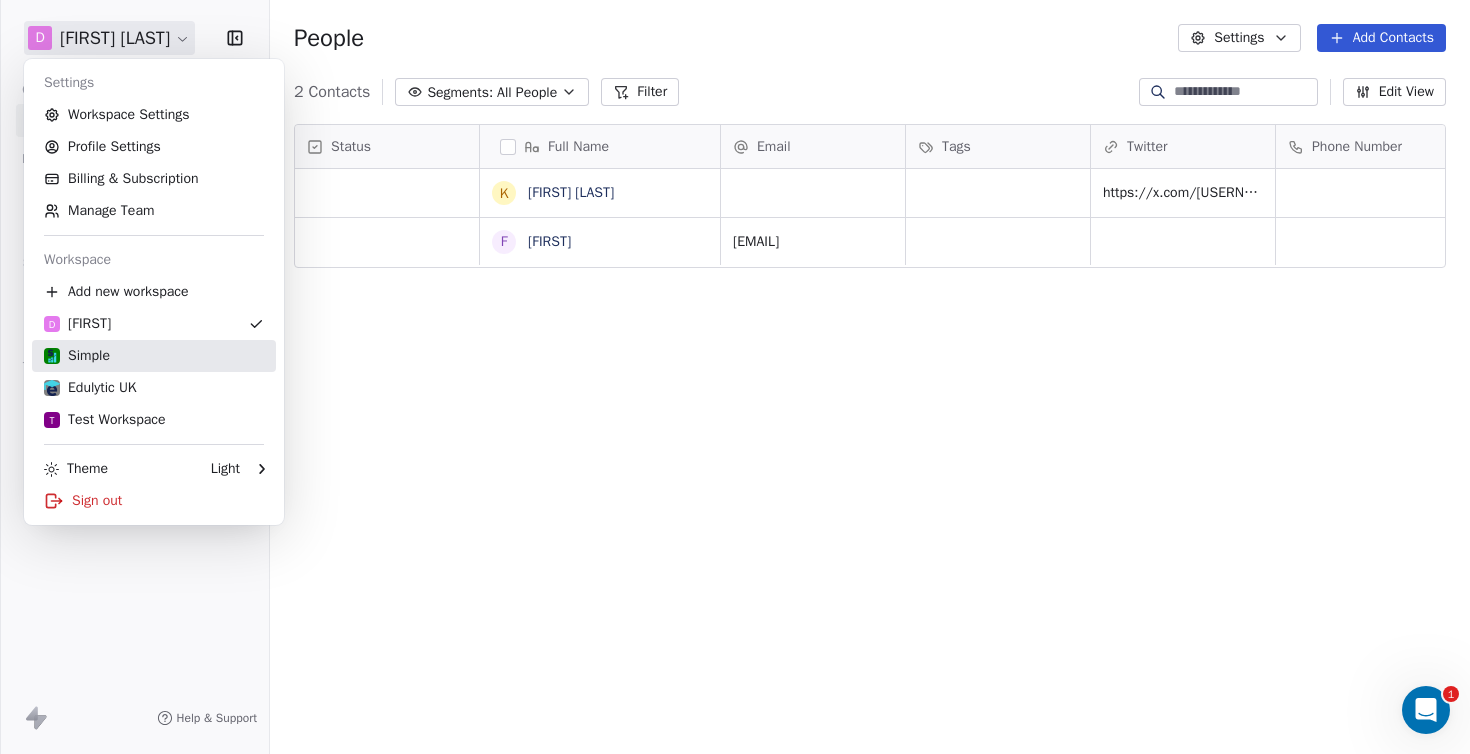 click on "Simple" at bounding box center [154, 356] 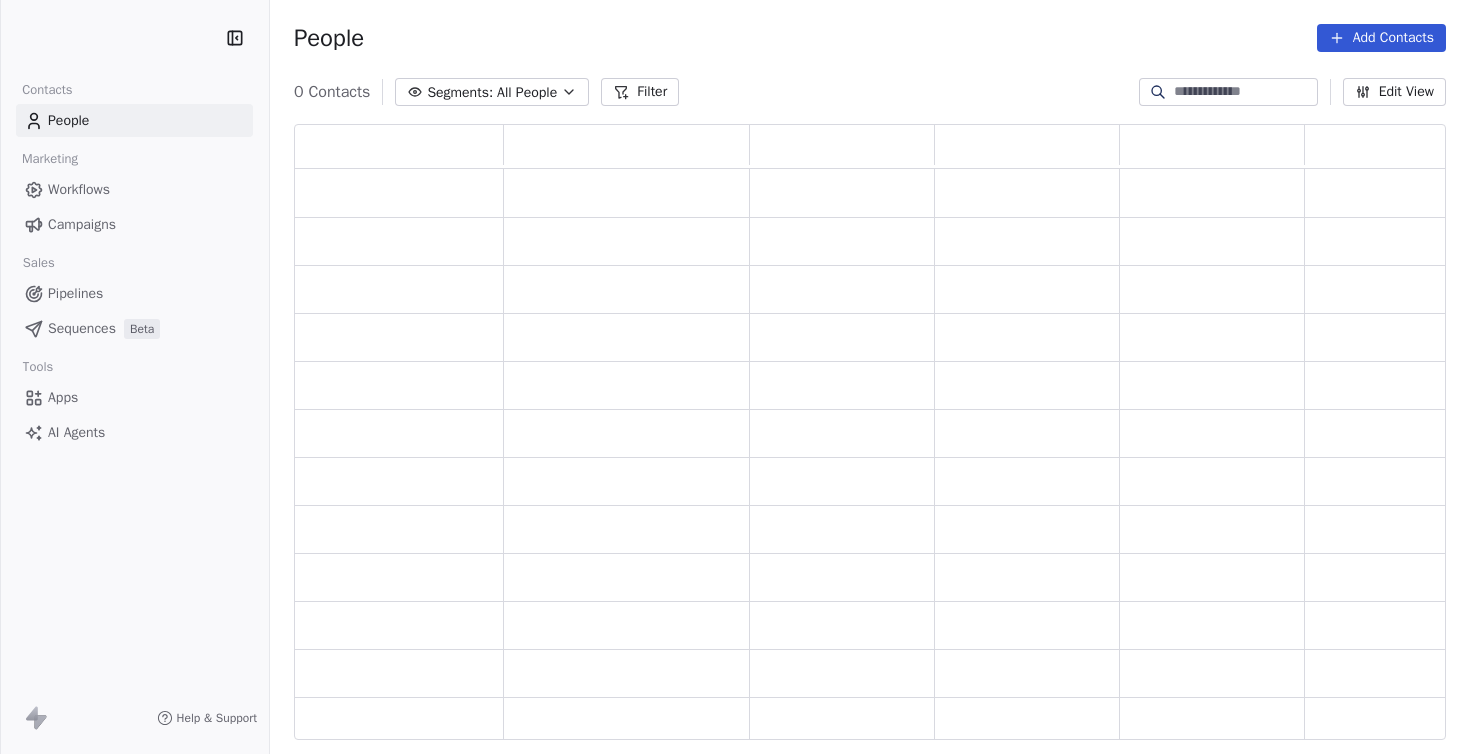 scroll, scrollTop: 0, scrollLeft: 0, axis: both 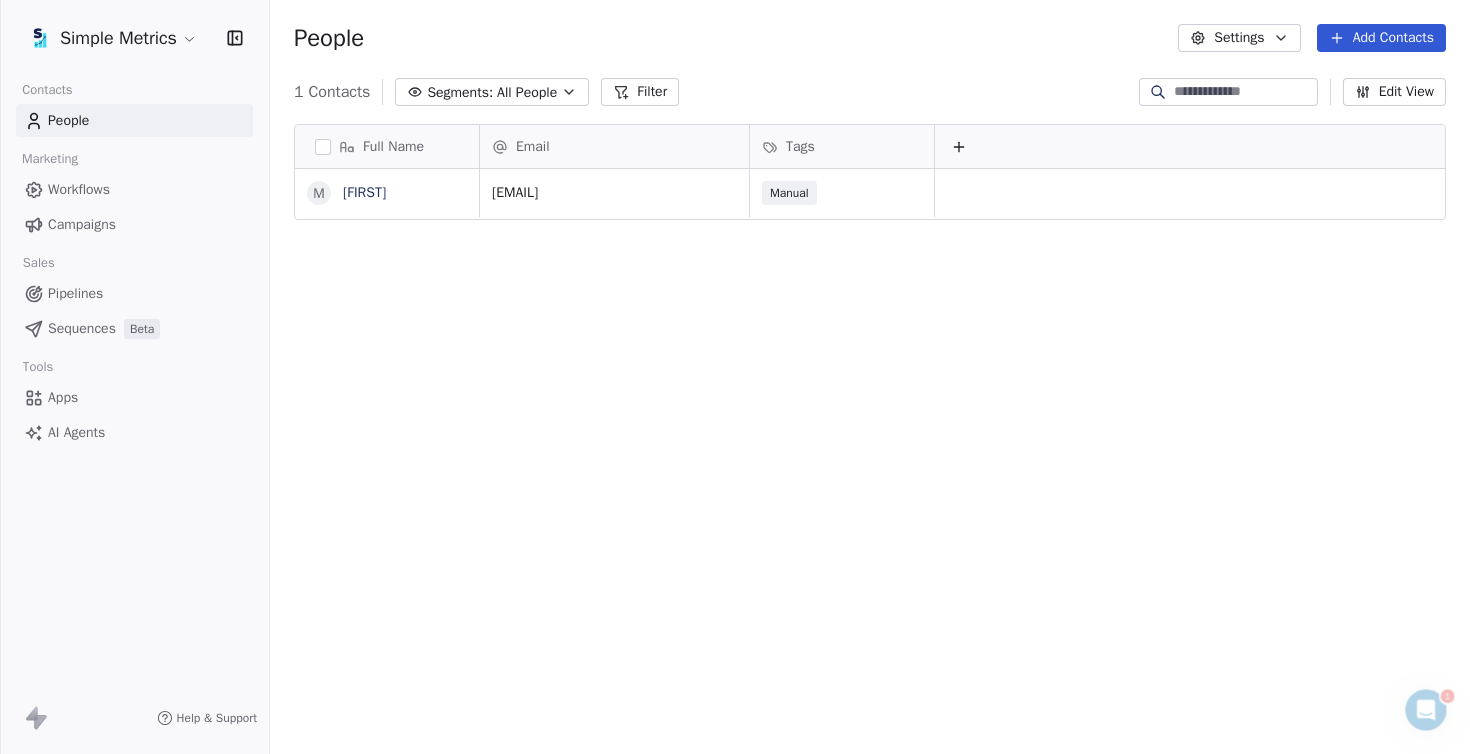 click on "Simple Metrics Contacts People Marketing Workflows Campaigns Sales Pipelines Sequences Beta Tools Apps AI Agents Help & Support People Settings  Add Contacts 1 Contacts Segments: All People Filter  Edit View Tag Add to Sequence Export Full Name M Majd Email Tags majd@checkpointpuzzle.com Manual
To pick up a draggable item, press the space bar.
While dragging, use the arrow keys to move the item.
Press space again to drop the item in its new position, or press escape to cancel.
1" at bounding box center [735, 377] 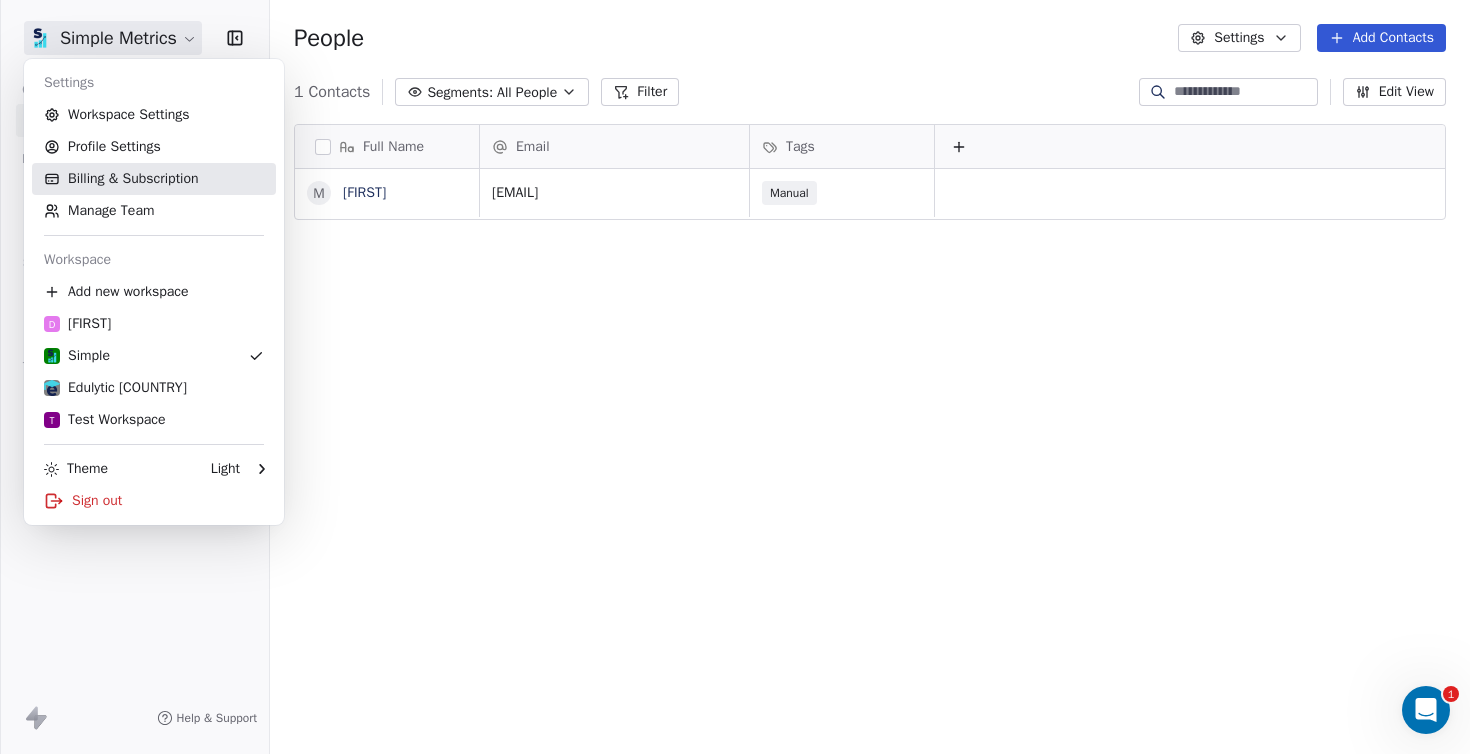 click on "Billing & Subscription" at bounding box center [154, 179] 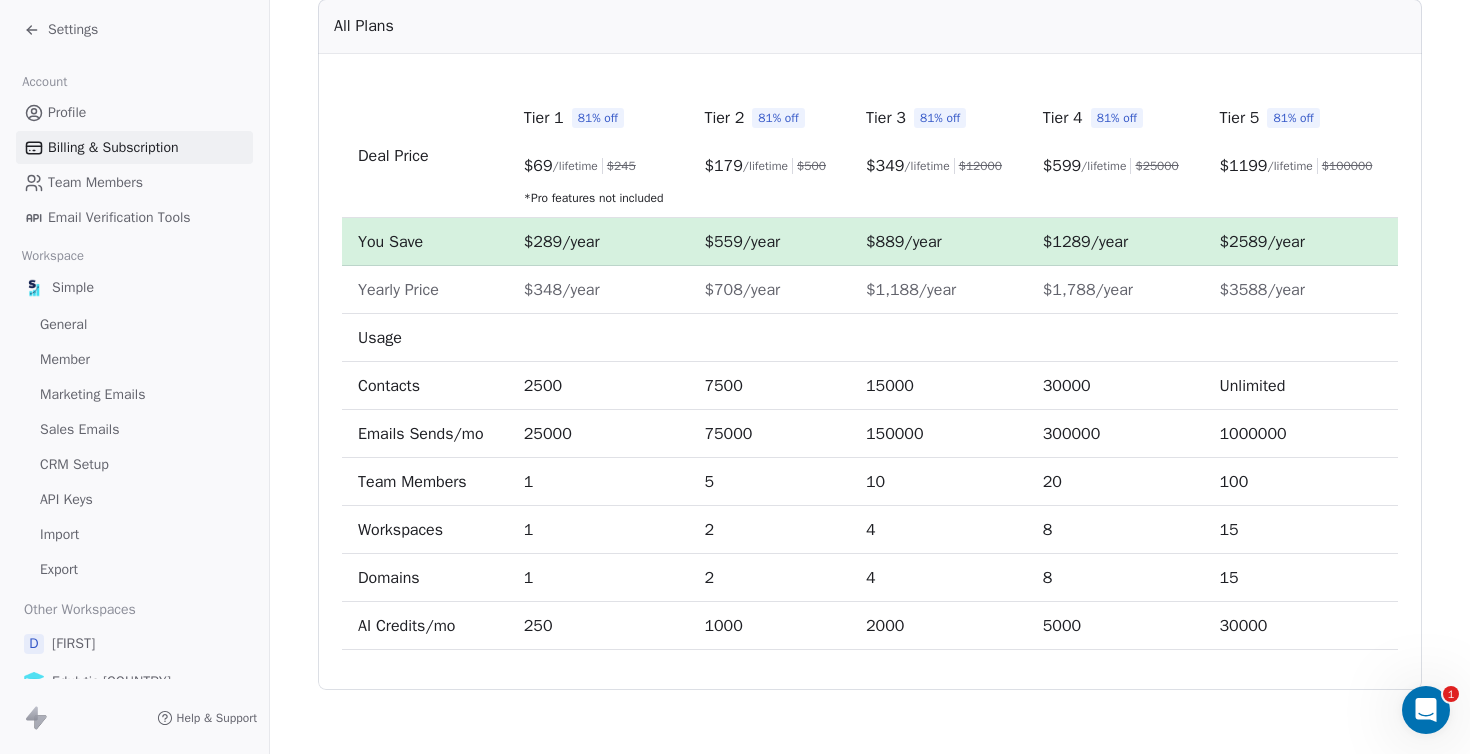 scroll, scrollTop: 0, scrollLeft: 0, axis: both 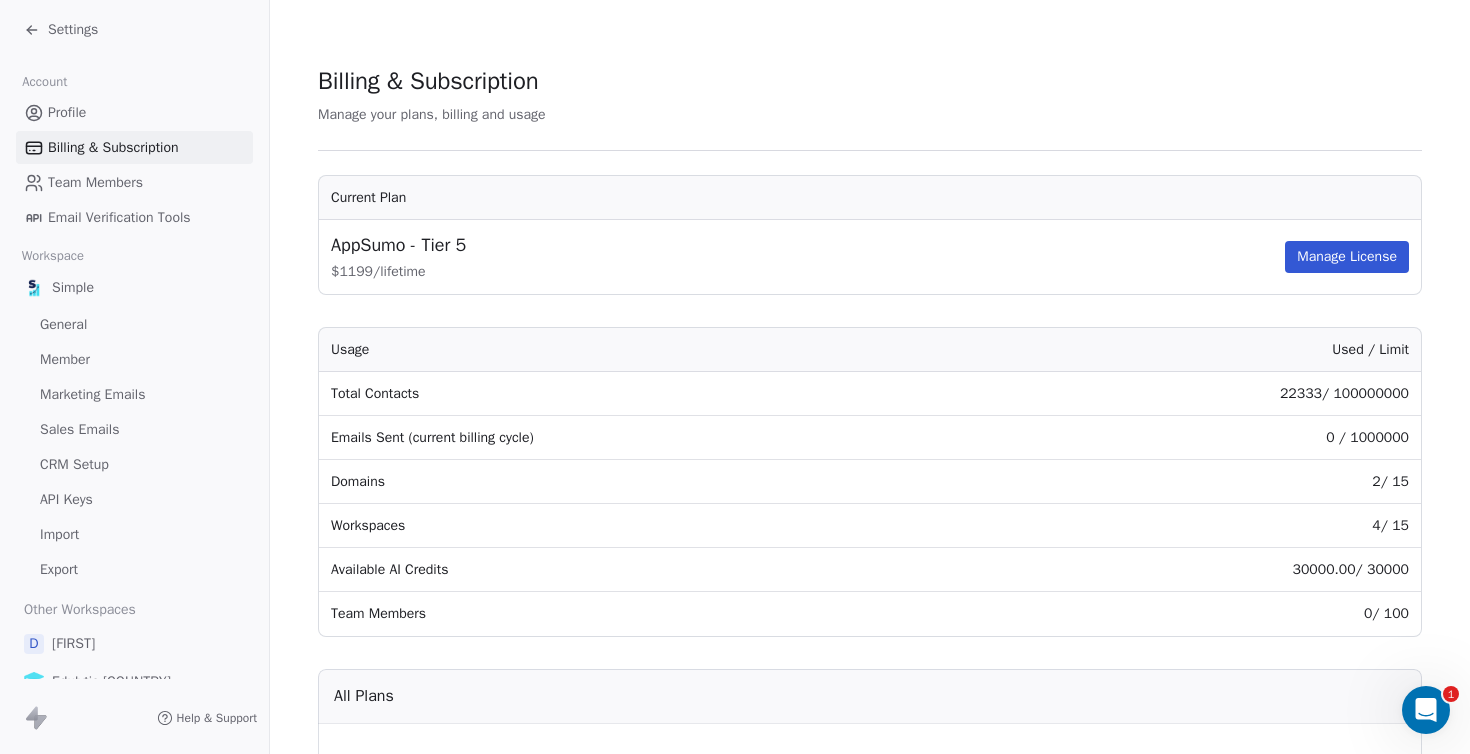 click on "Team Members" at bounding box center [134, 182] 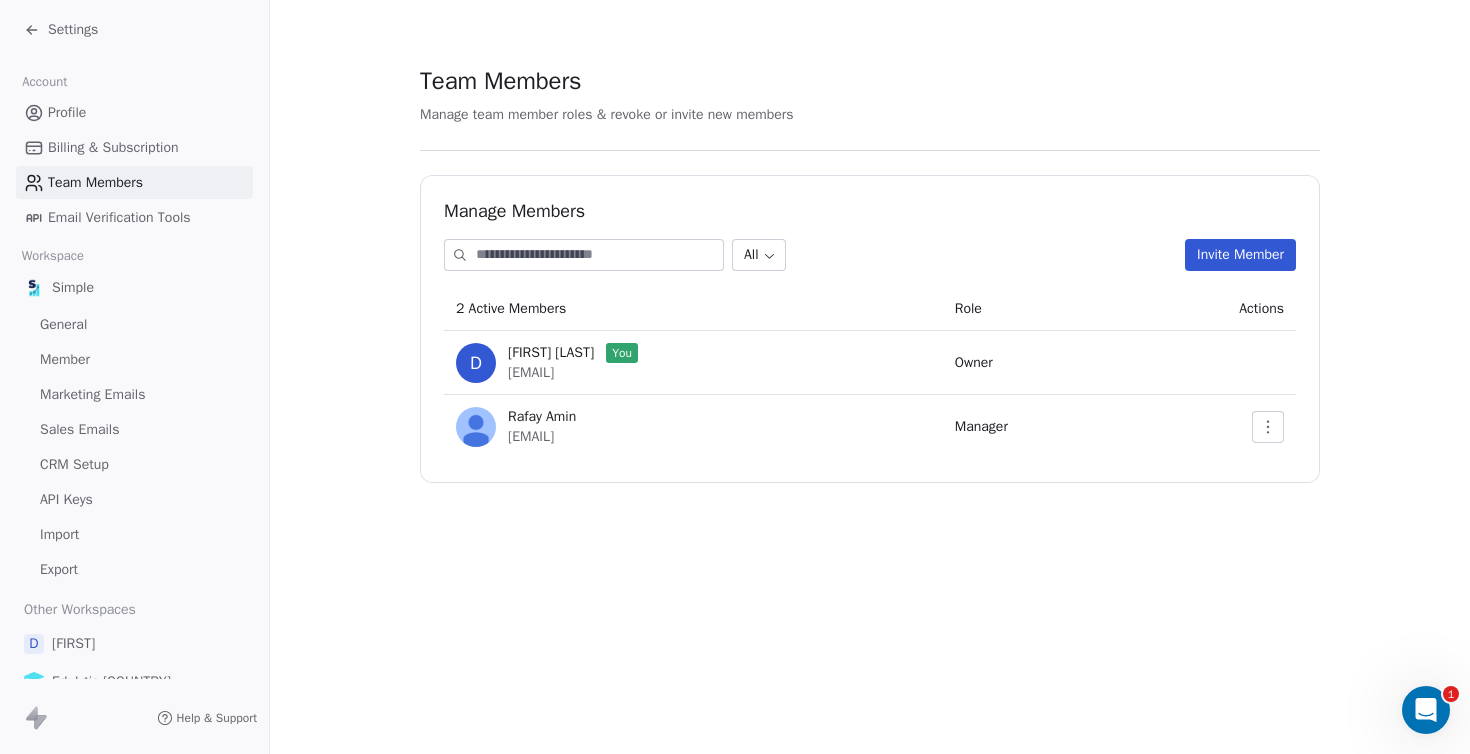 click at bounding box center (1268, 427) 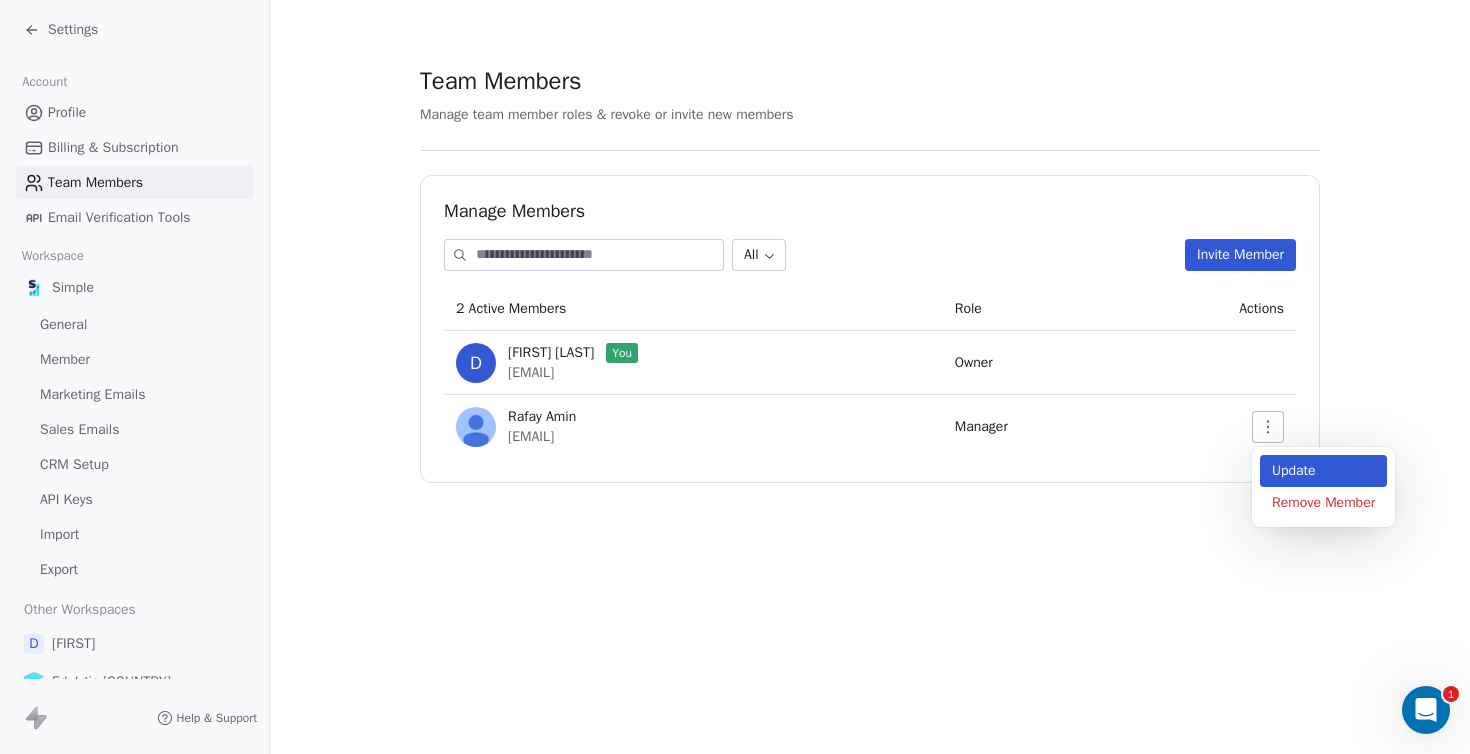 click on "Update" at bounding box center (1323, 471) 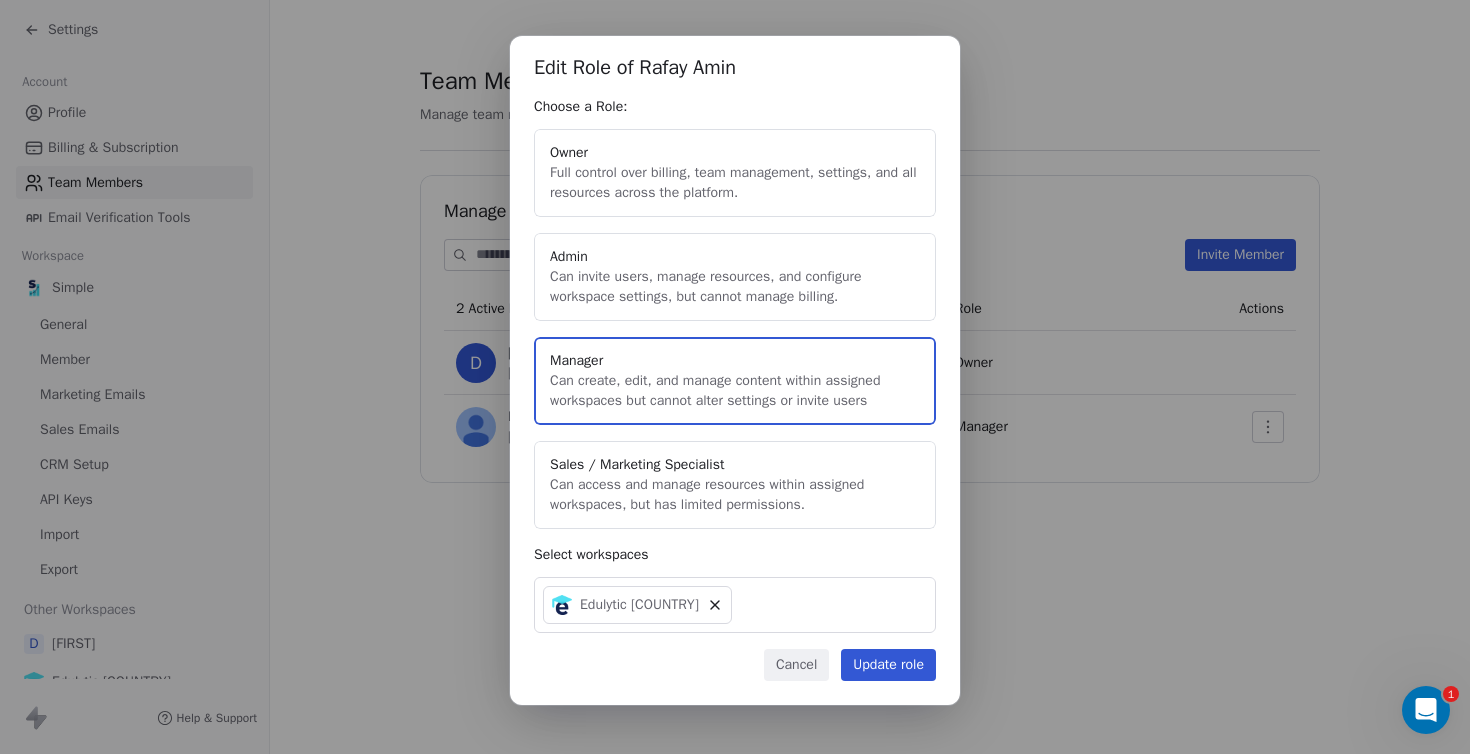 click on "Edulytic [COUNTRY]" at bounding box center (735, 605) 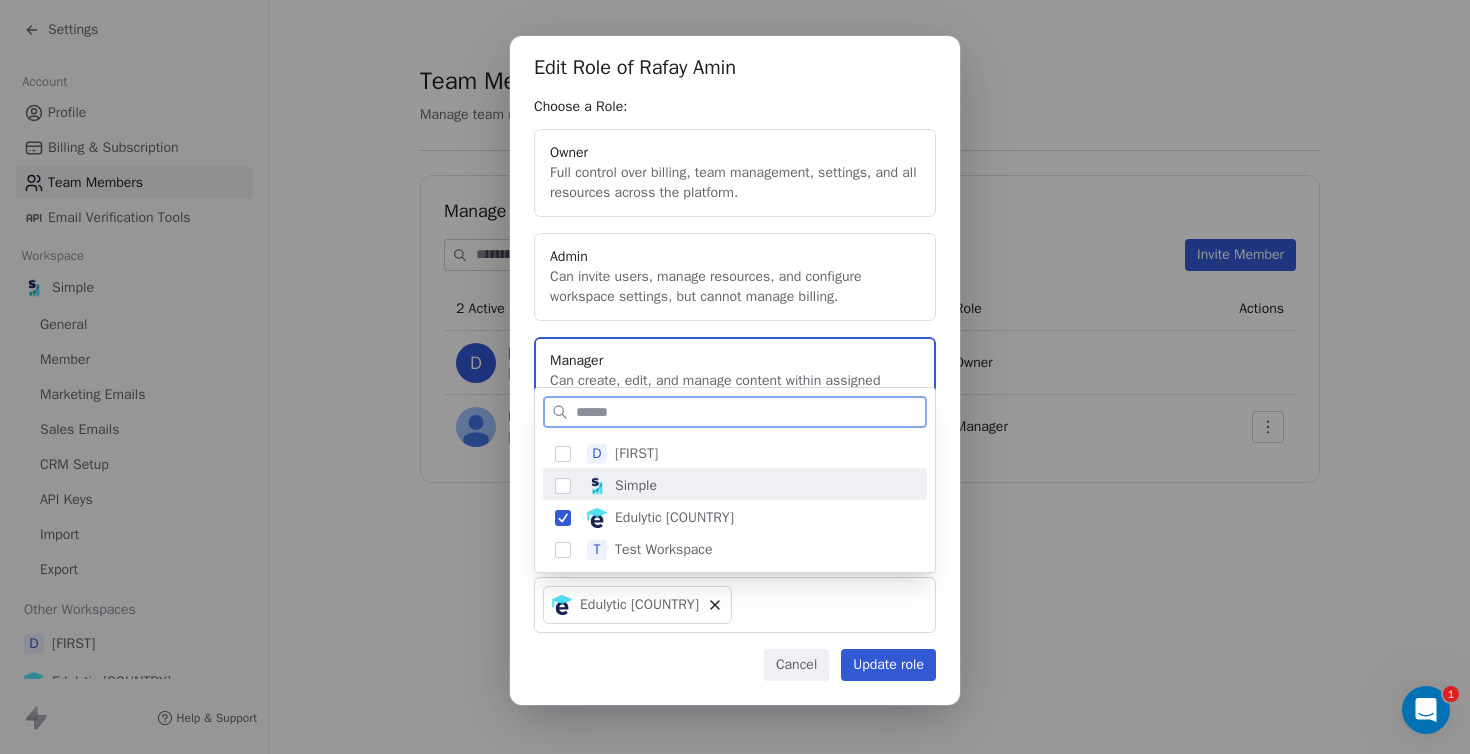 click on "Simple" at bounding box center [636, 486] 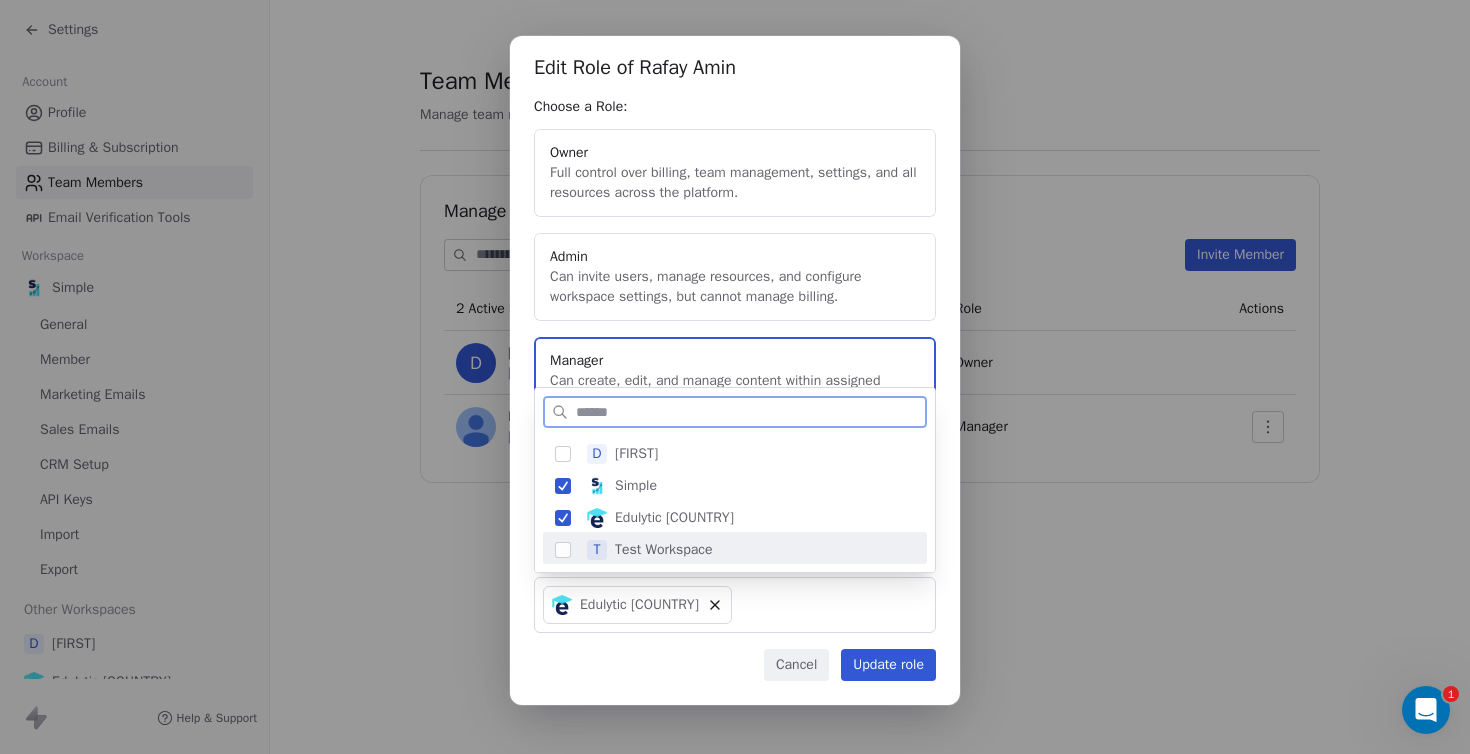 scroll, scrollTop: 4, scrollLeft: 0, axis: vertical 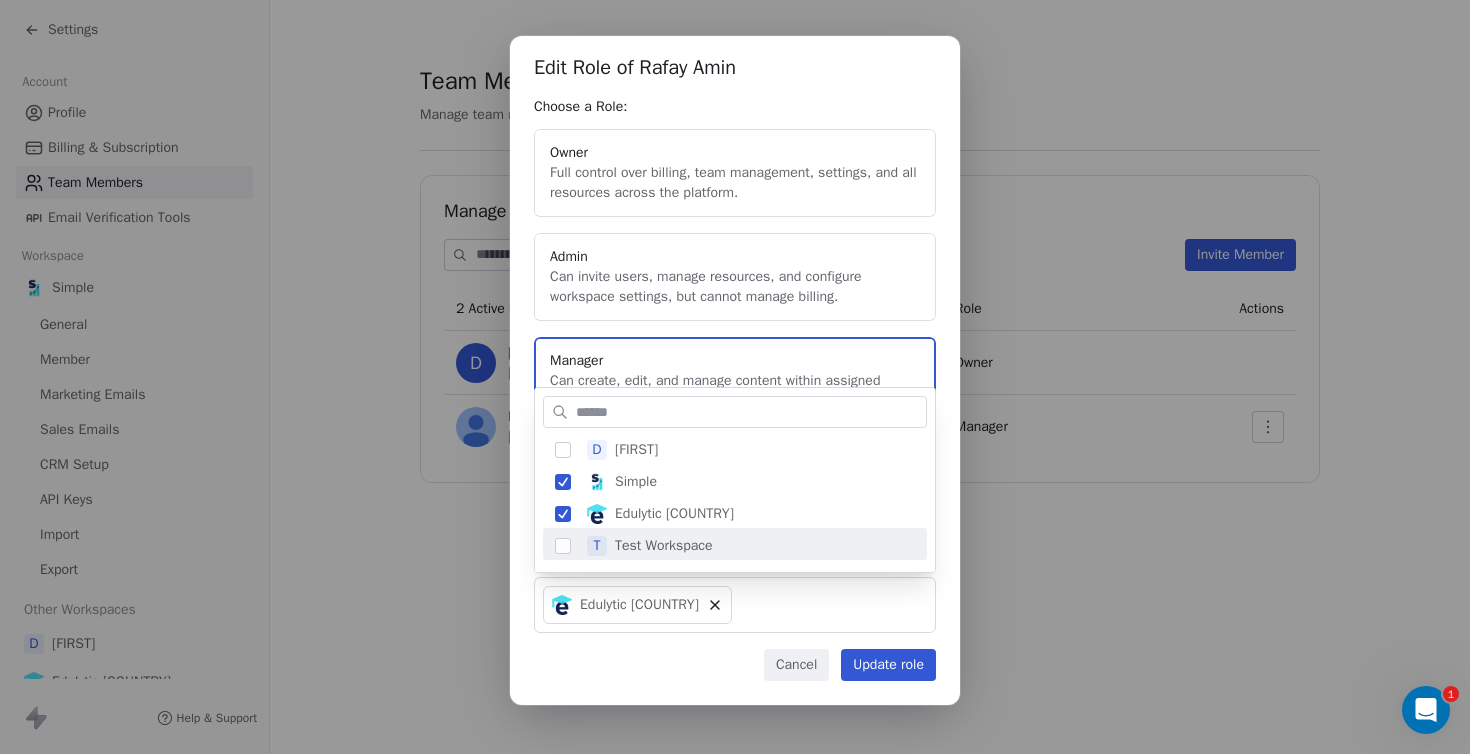 click on "Edit Role of   [FIRST] [LAST] Choose a Role: Owner Full control over billing, team management, settings, and all resources across the platform. Admin Can invite users, manage resources, and configure workspace settings, but cannot manage billing. Manager Can create, edit, and manage content within assigned workspaces but cannot alter settings or invite users Sales / Marketing Specialist Can access and manage resources within assigned workspaces, but has limited permissions. Select workspaces Edulytic [COUNTRY]   Cancel Update role" at bounding box center [735, 377] 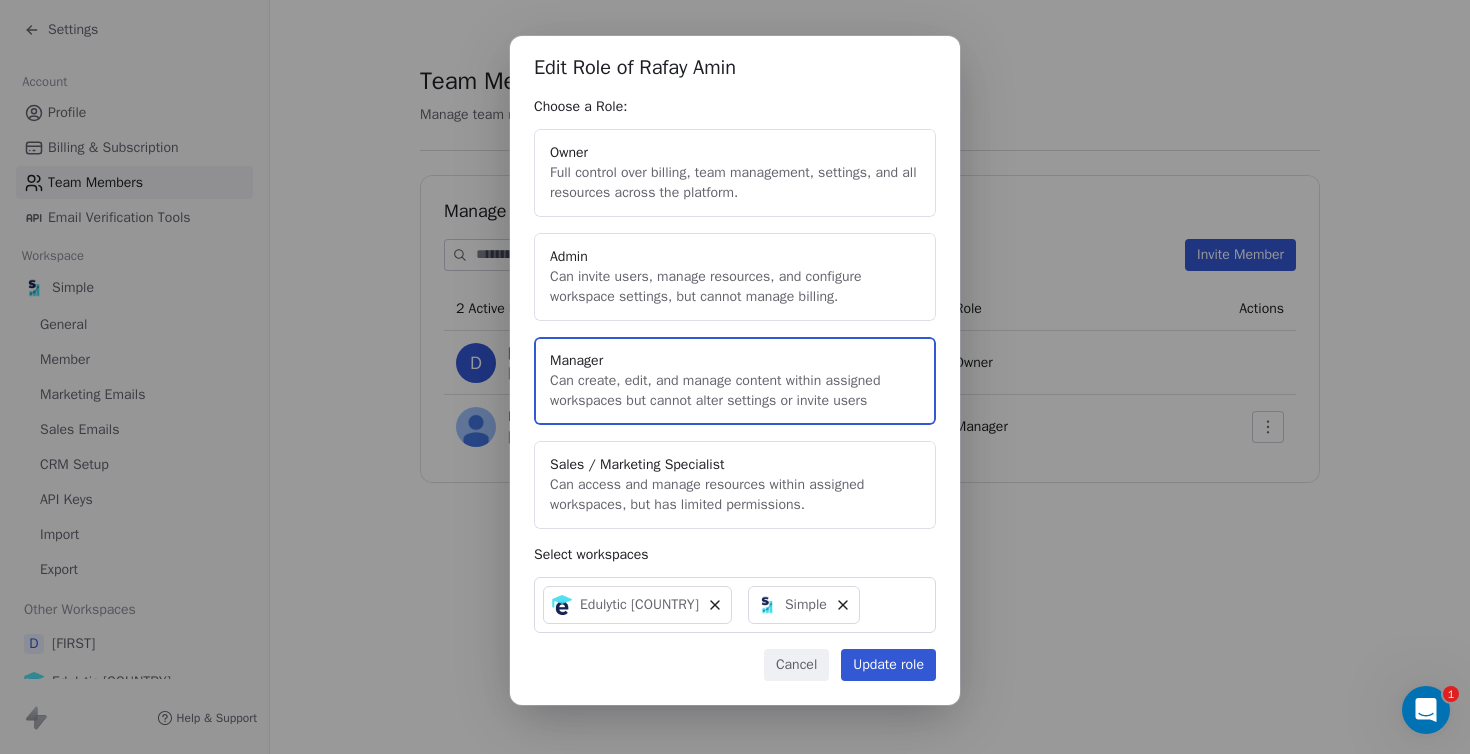 click on "Update role" at bounding box center (888, 665) 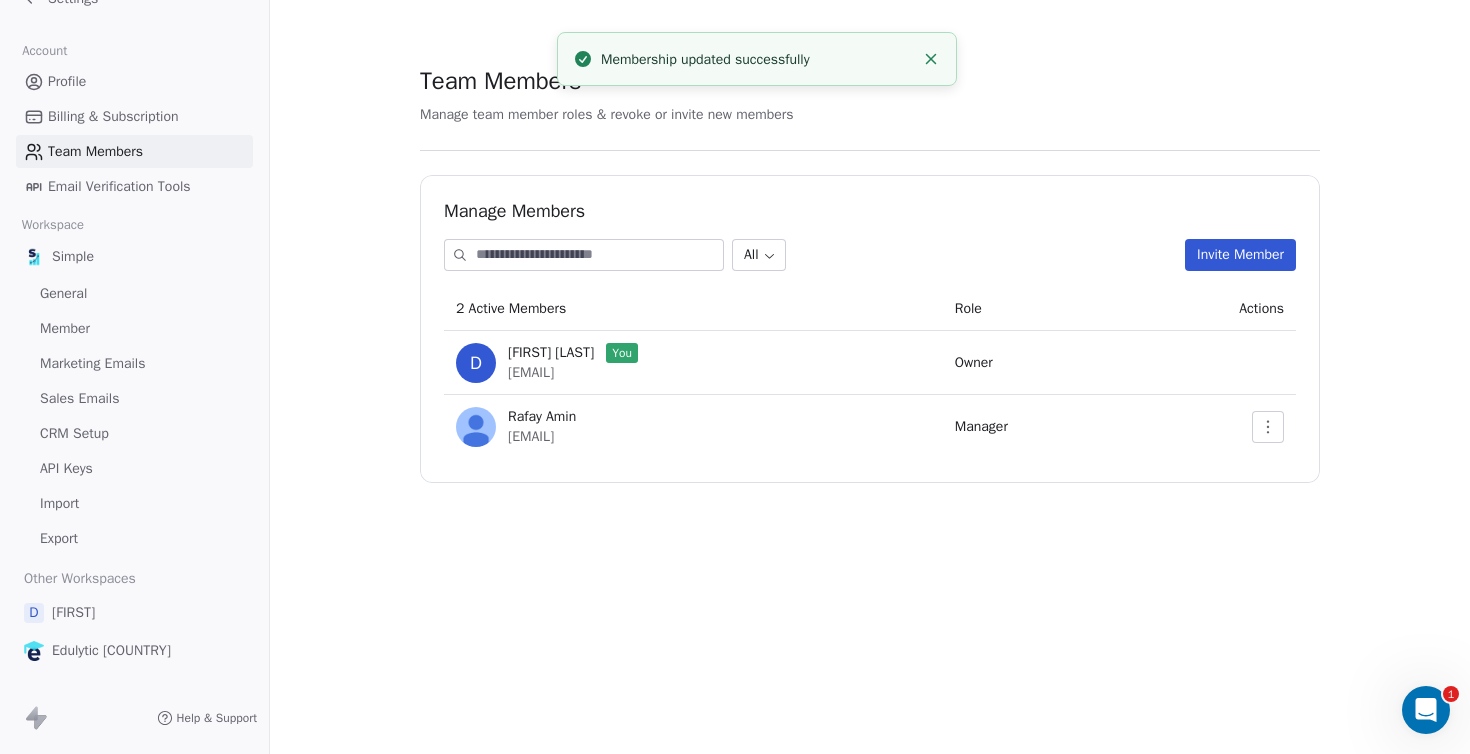 scroll, scrollTop: 0, scrollLeft: 0, axis: both 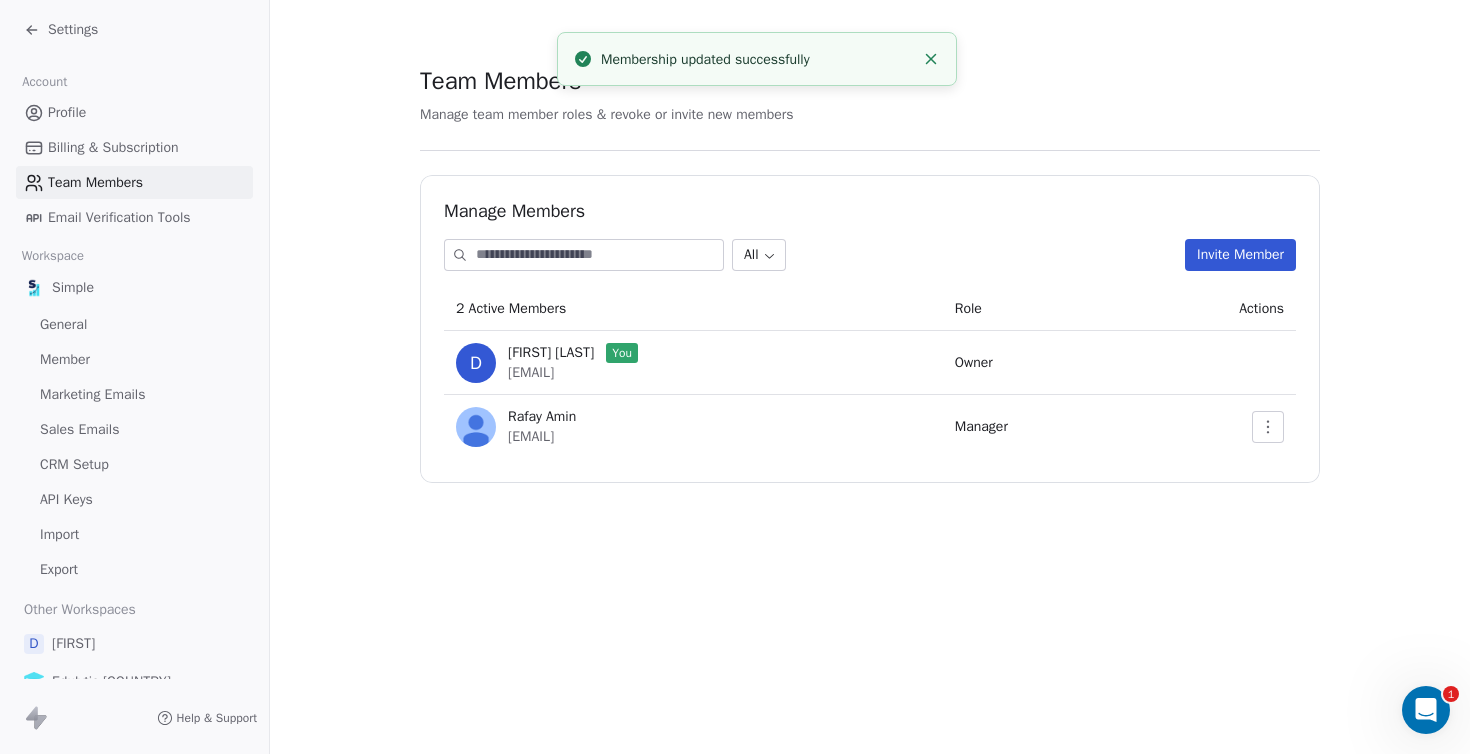 click on "General" at bounding box center (134, 324) 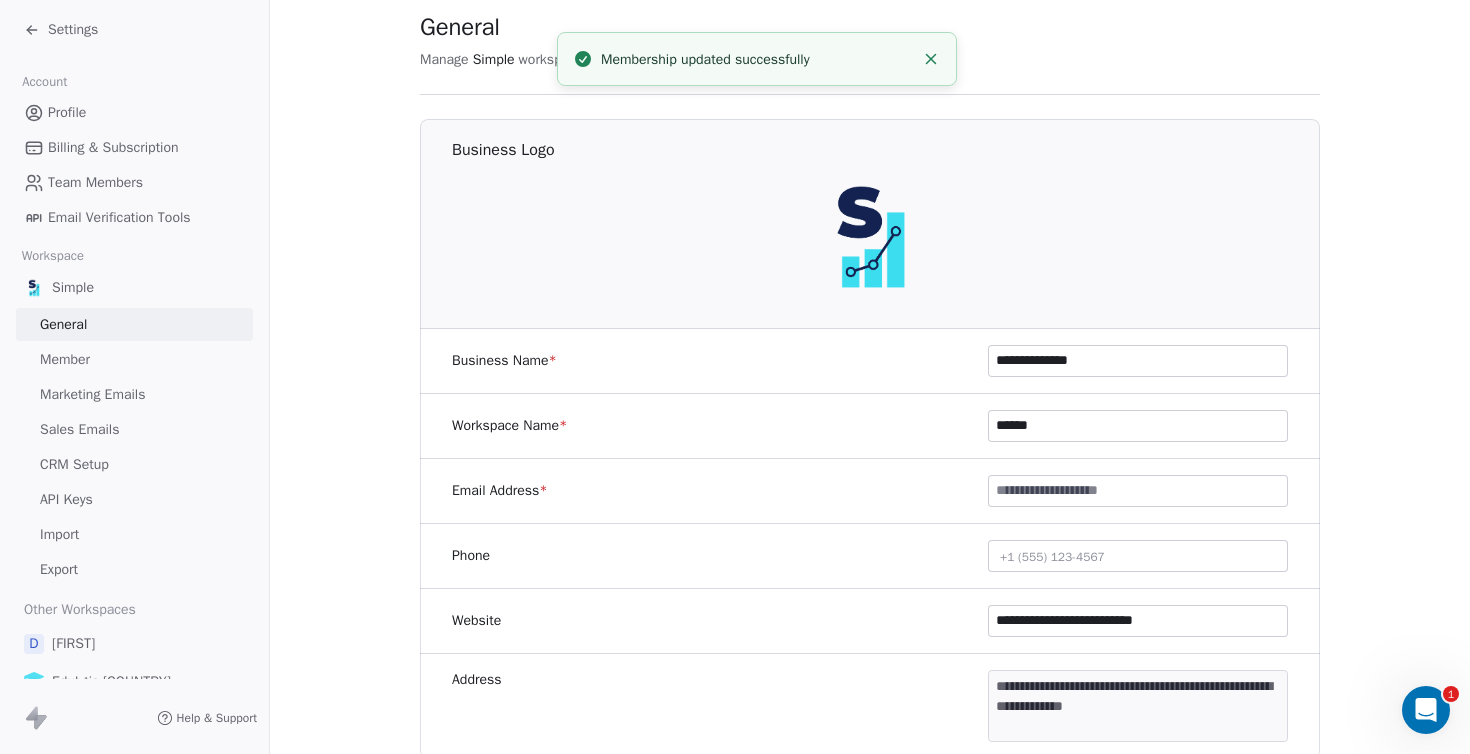 scroll, scrollTop: 102, scrollLeft: 0, axis: vertical 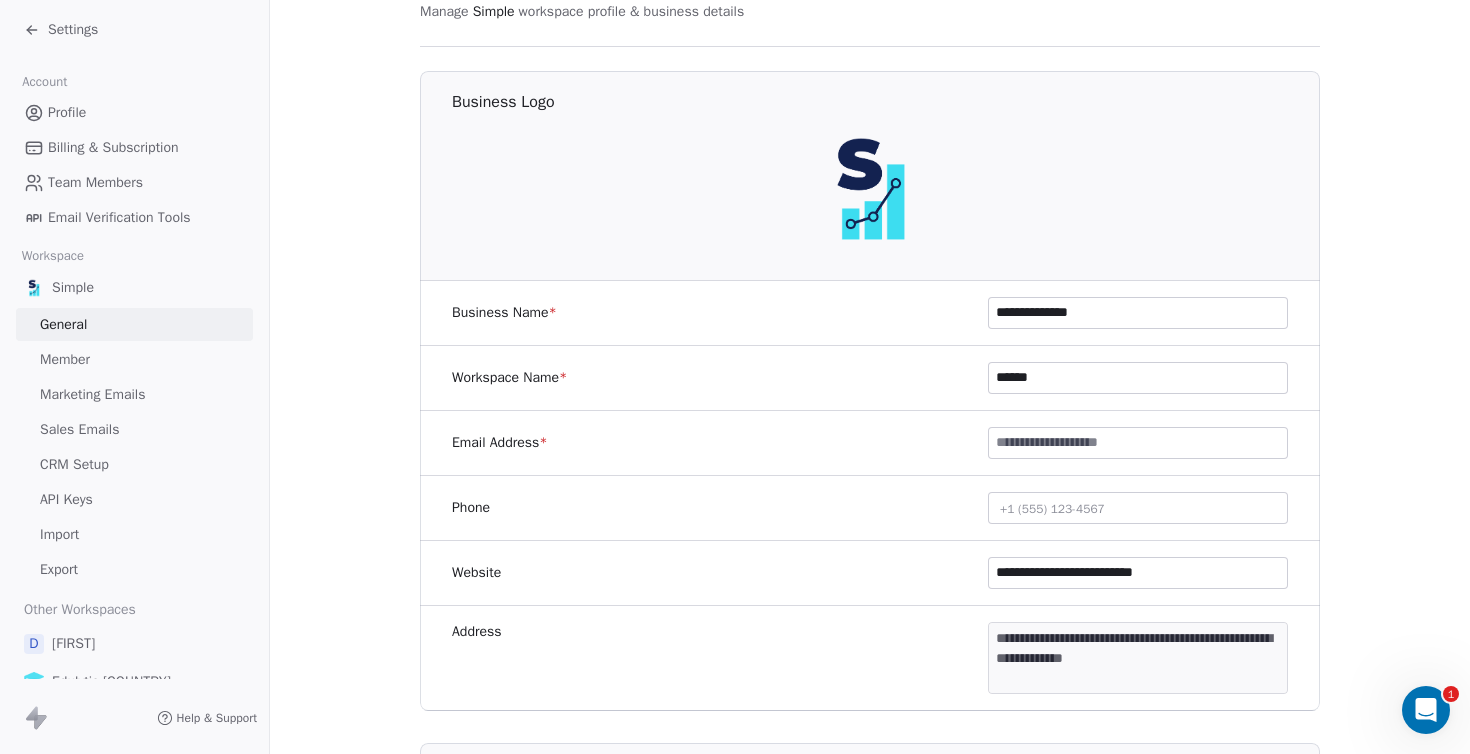 click on "******" at bounding box center (1138, 378) 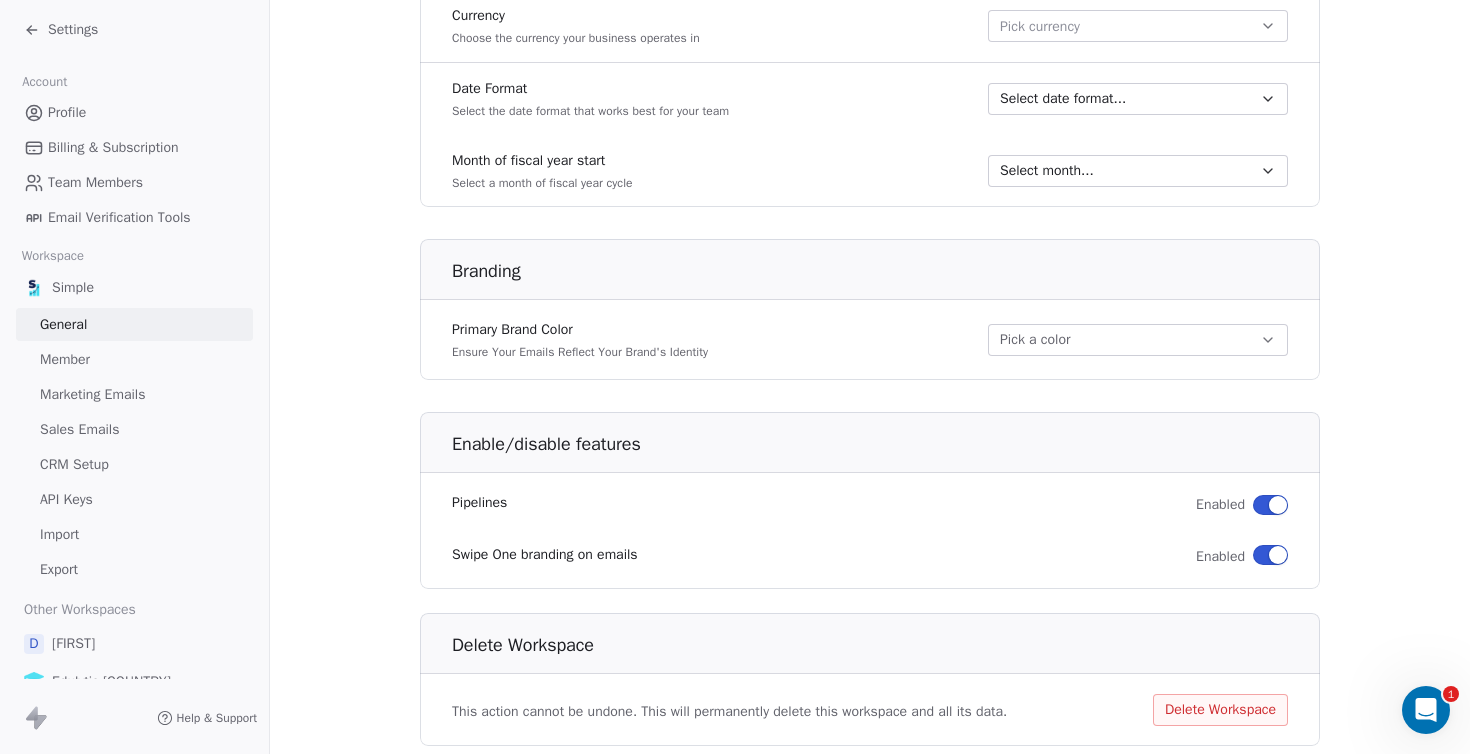 scroll, scrollTop: 1118, scrollLeft: 0, axis: vertical 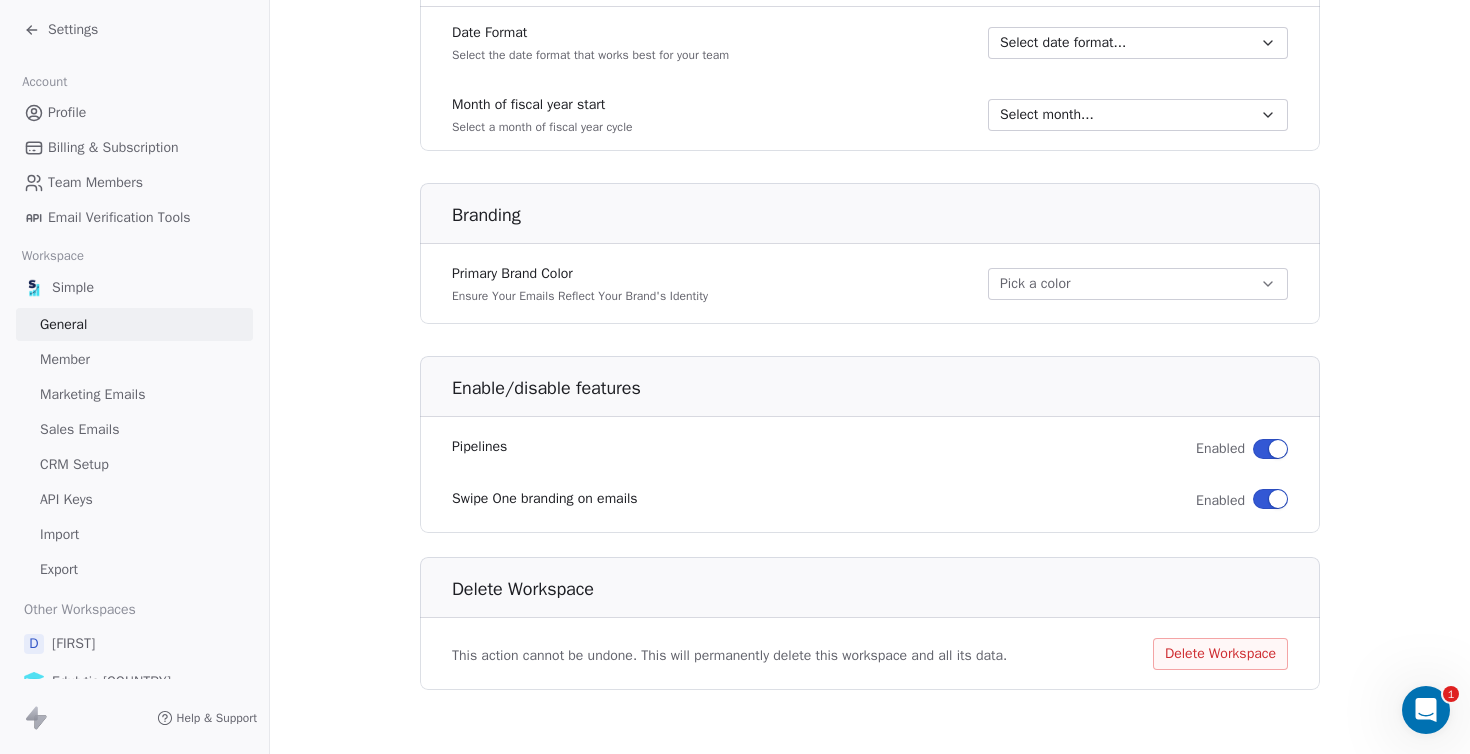 type on "**********" 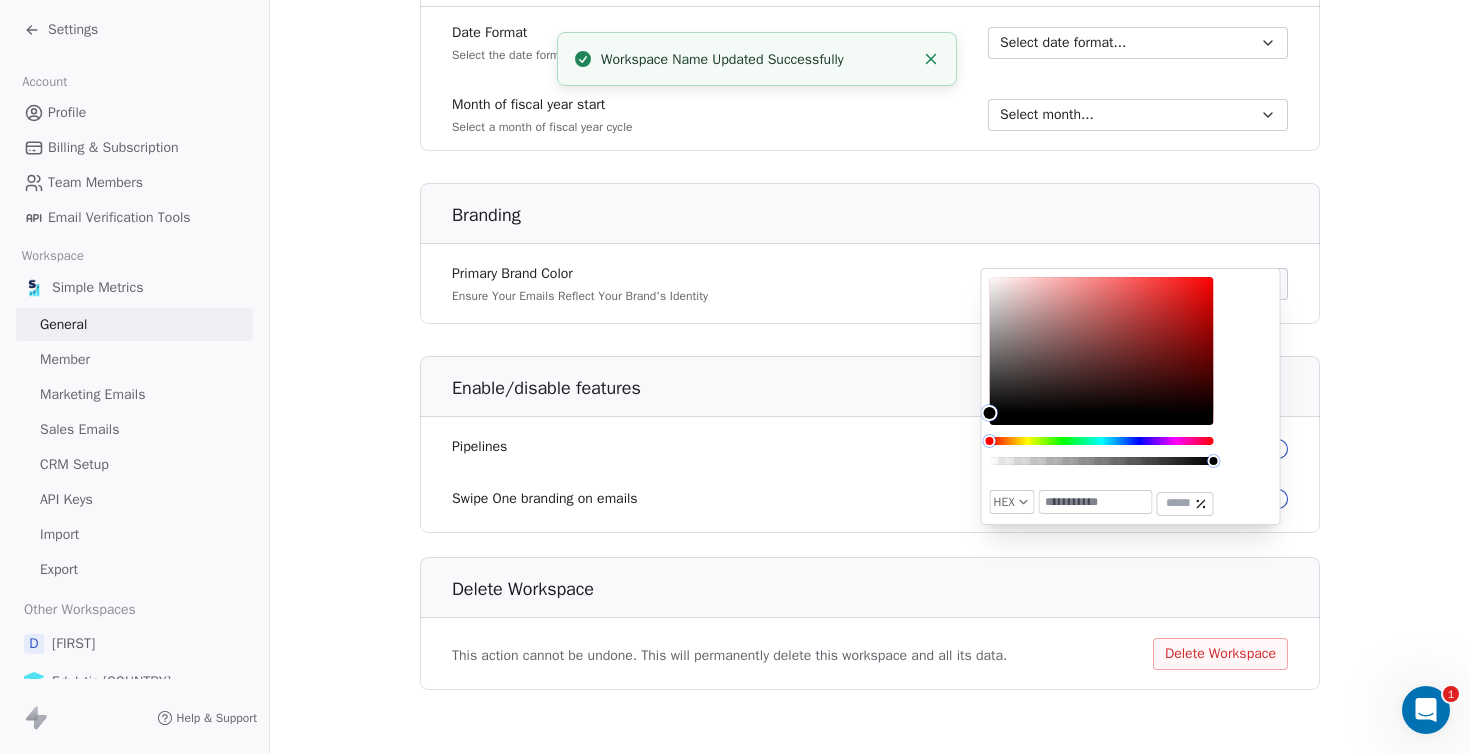 click on "Primary Brand Color Ensure Your Emails Reflect Your Brand's Identity Pick a color" at bounding box center (870, 284) 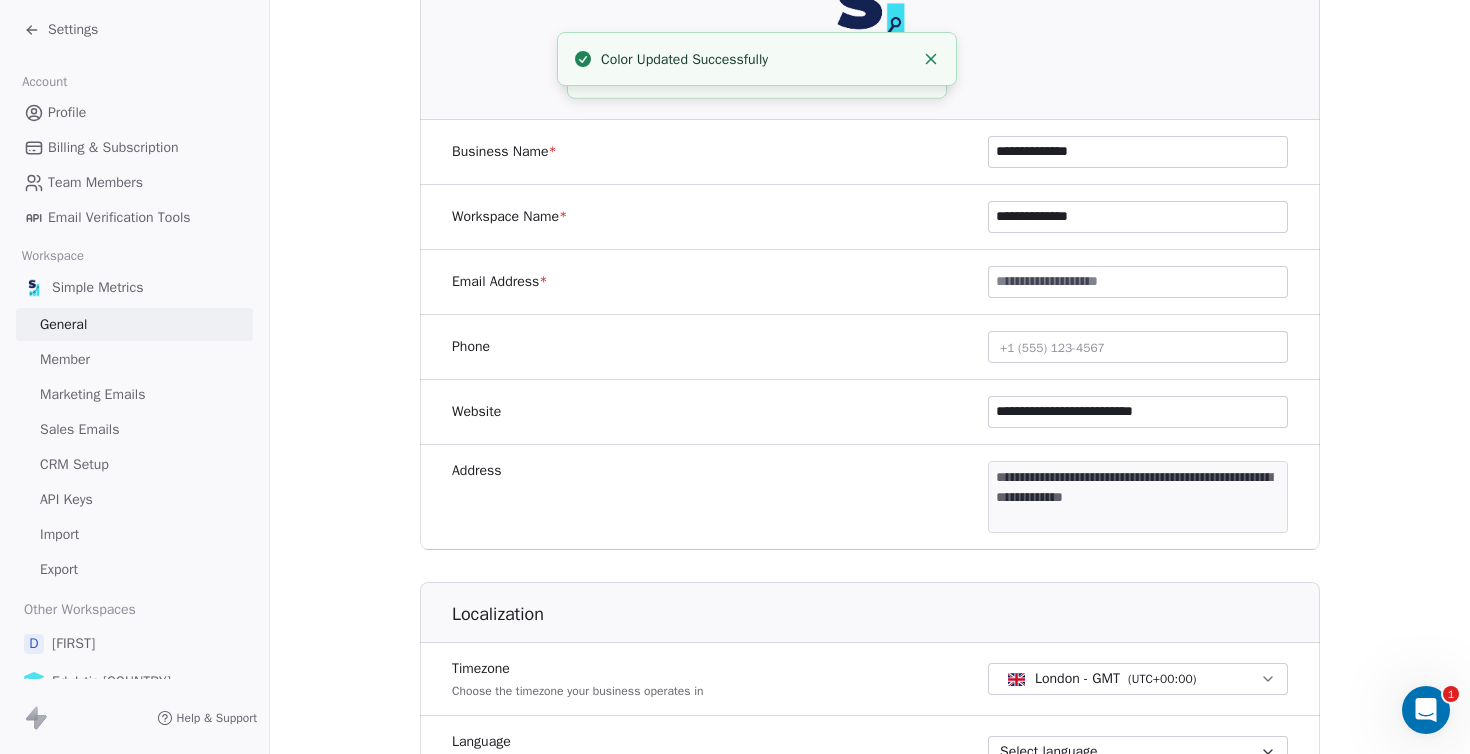 scroll, scrollTop: 0, scrollLeft: 0, axis: both 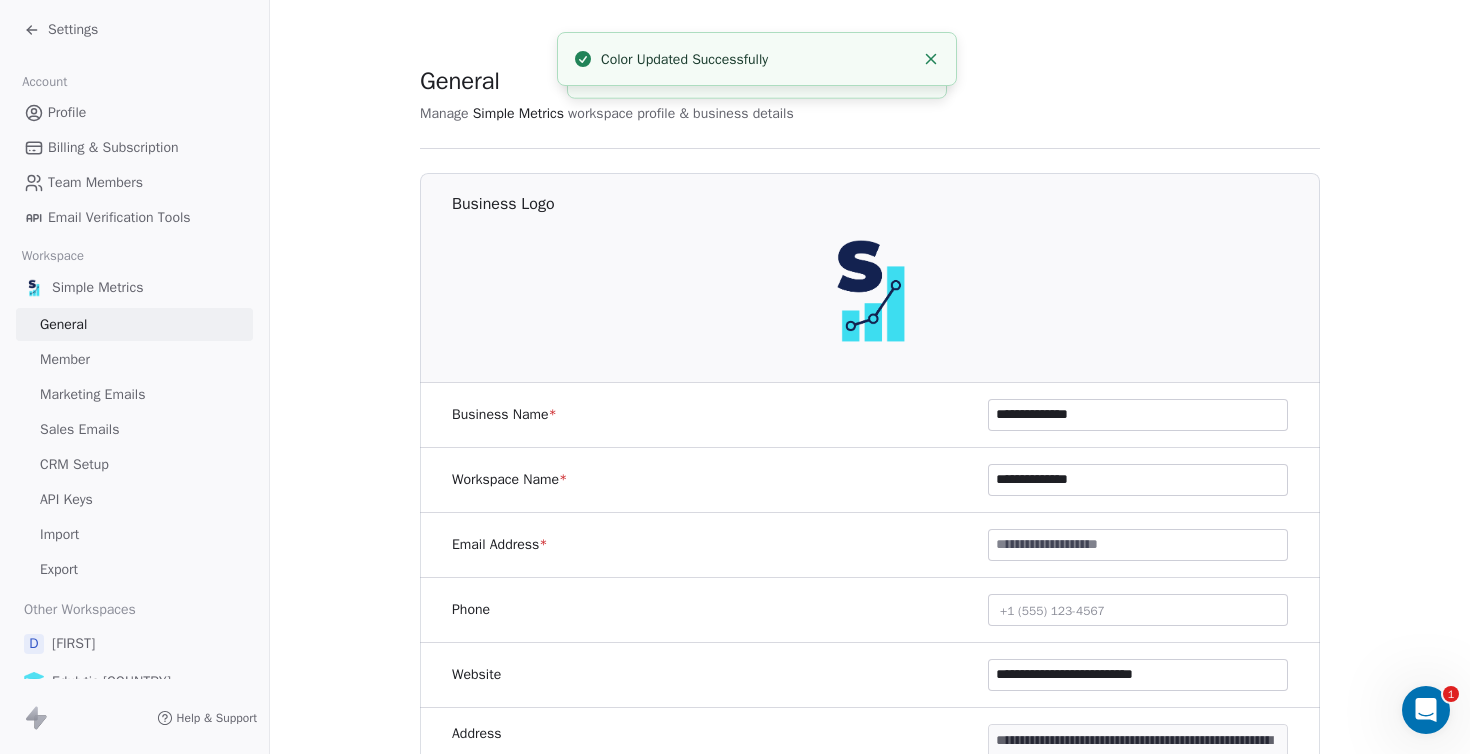 click on "Settings" at bounding box center [73, 30] 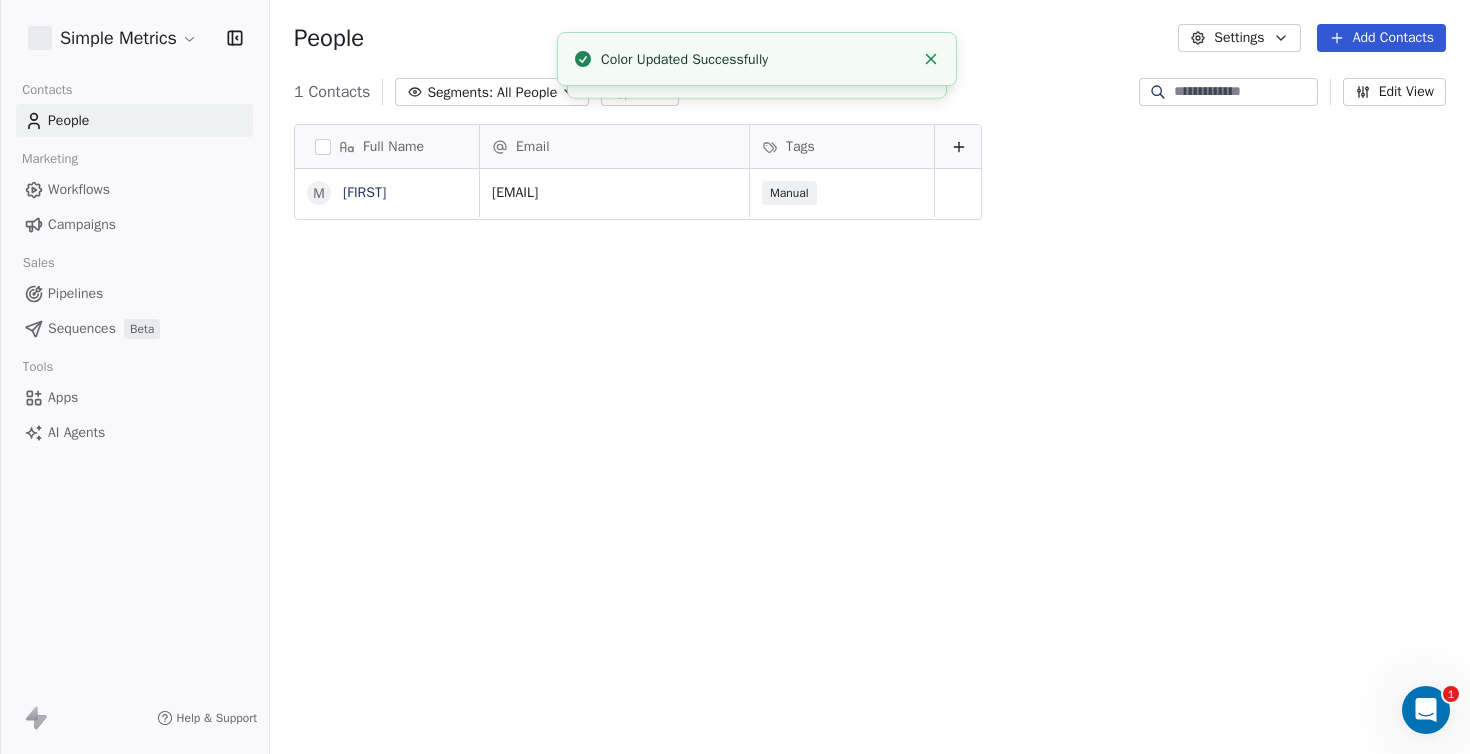 scroll, scrollTop: 16, scrollLeft: 16, axis: both 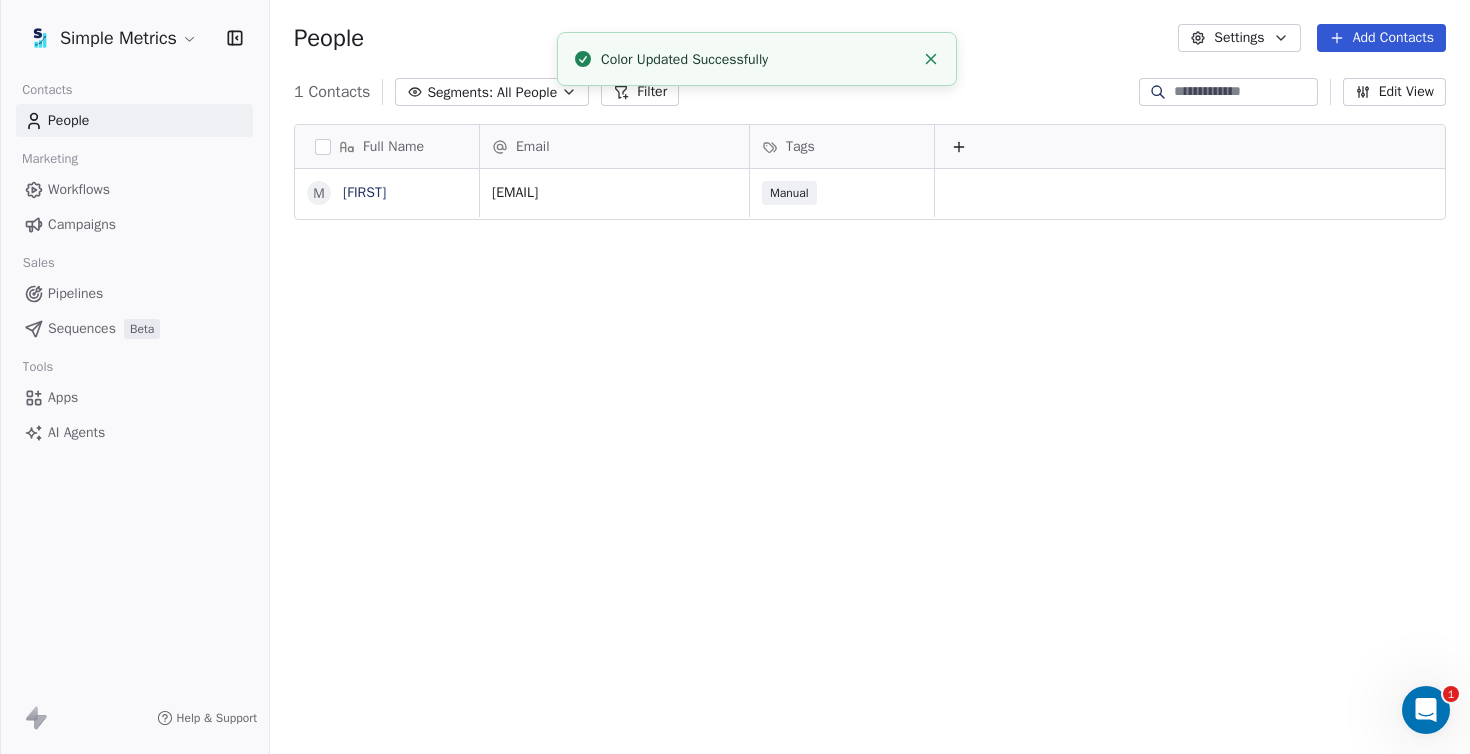 click on "Simple Metrics Contacts People Marketing Workflows Campaigns Sales Pipelines Sequences Beta Tools Apps AI Agents Help & Support People Settings  Add Contacts 1 Contacts Segments: All People Filter  Edit View Tag Add to Sequence Export Full Name M Majd Email Tags majd@checkpointpuzzle.com Manual
To pick up a draggable item, press the space bar.
While dragging, use the arrow keys to move the item.
Press space again to drop the item in its new position, or press escape to cancel.
Color Updated Successfully Workspace Name Updated Successfully 1" at bounding box center (735, 377) 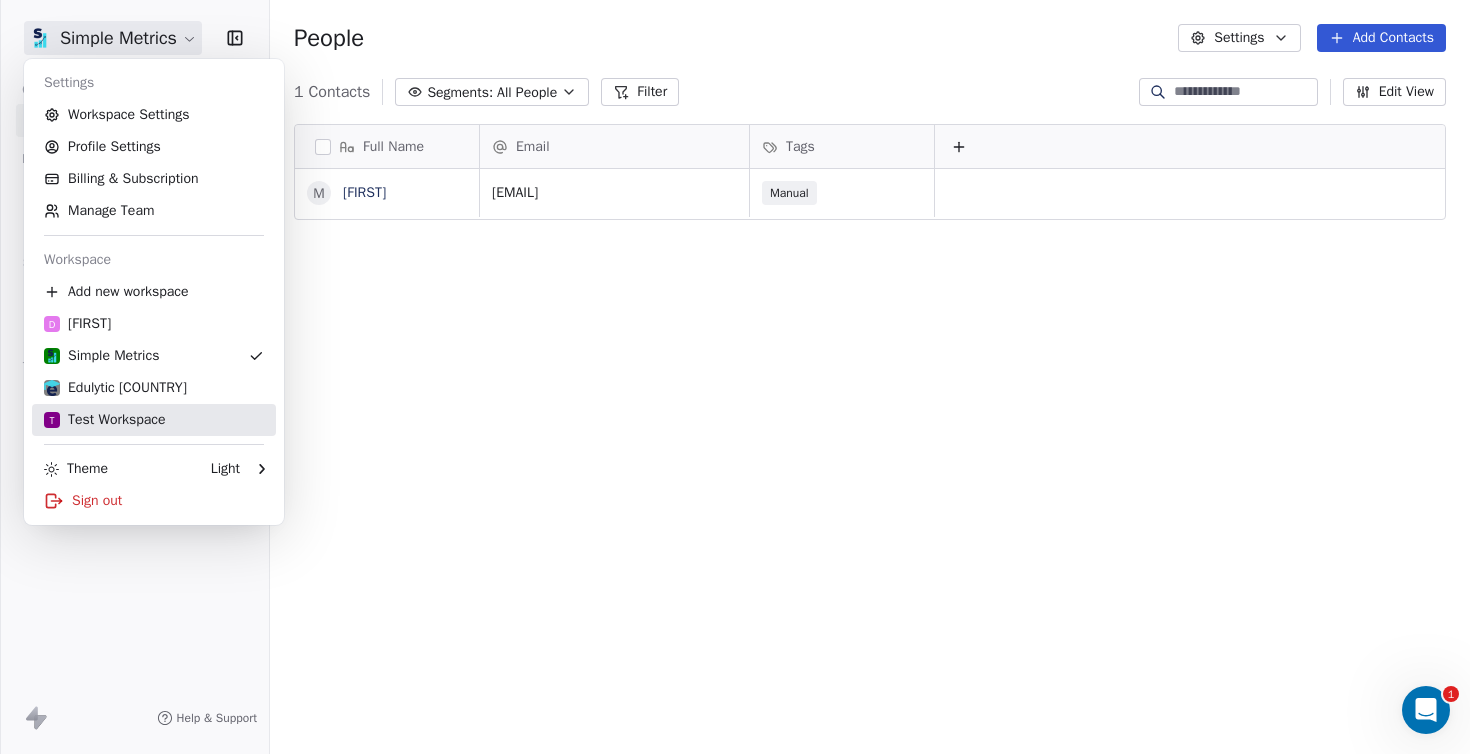 click on "T Test Workspace" at bounding box center [154, 420] 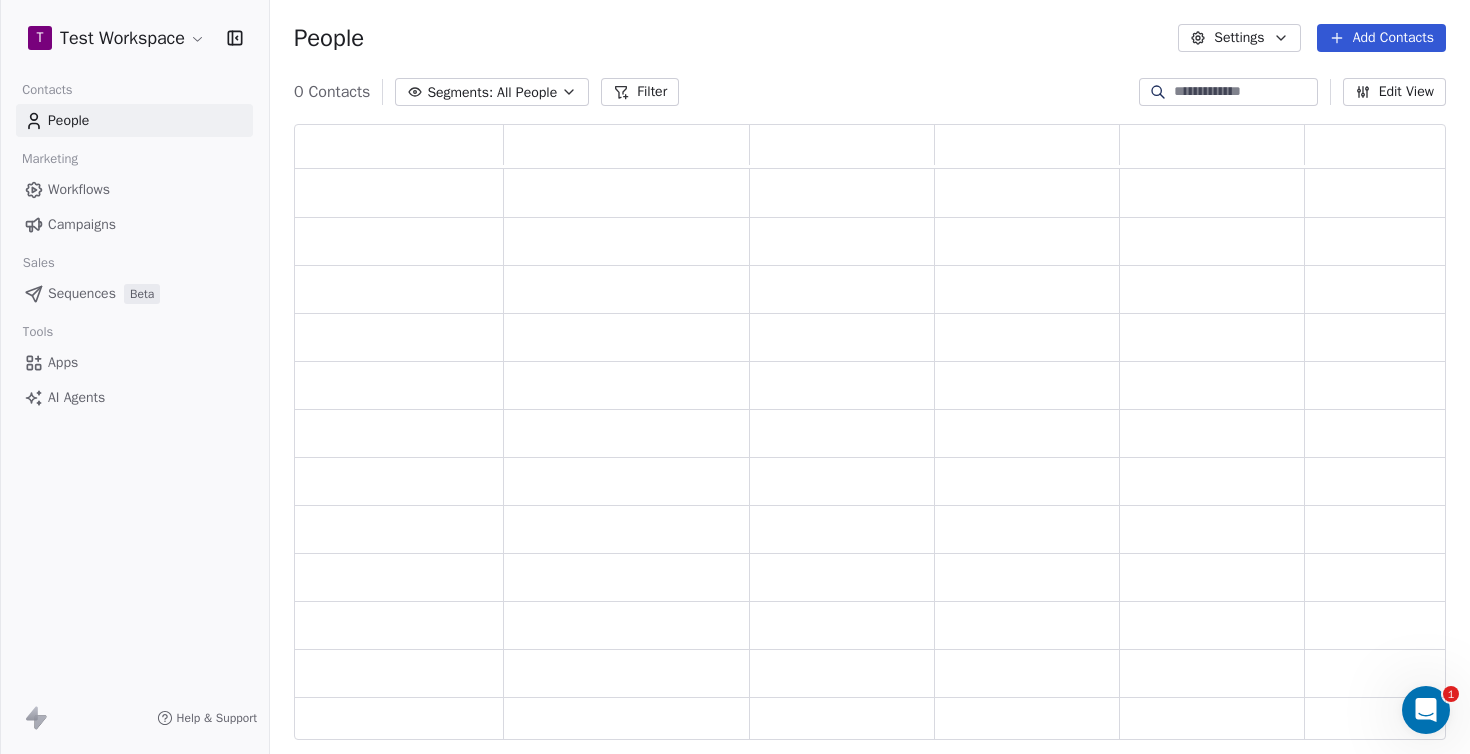 scroll, scrollTop: 16, scrollLeft: 16, axis: both 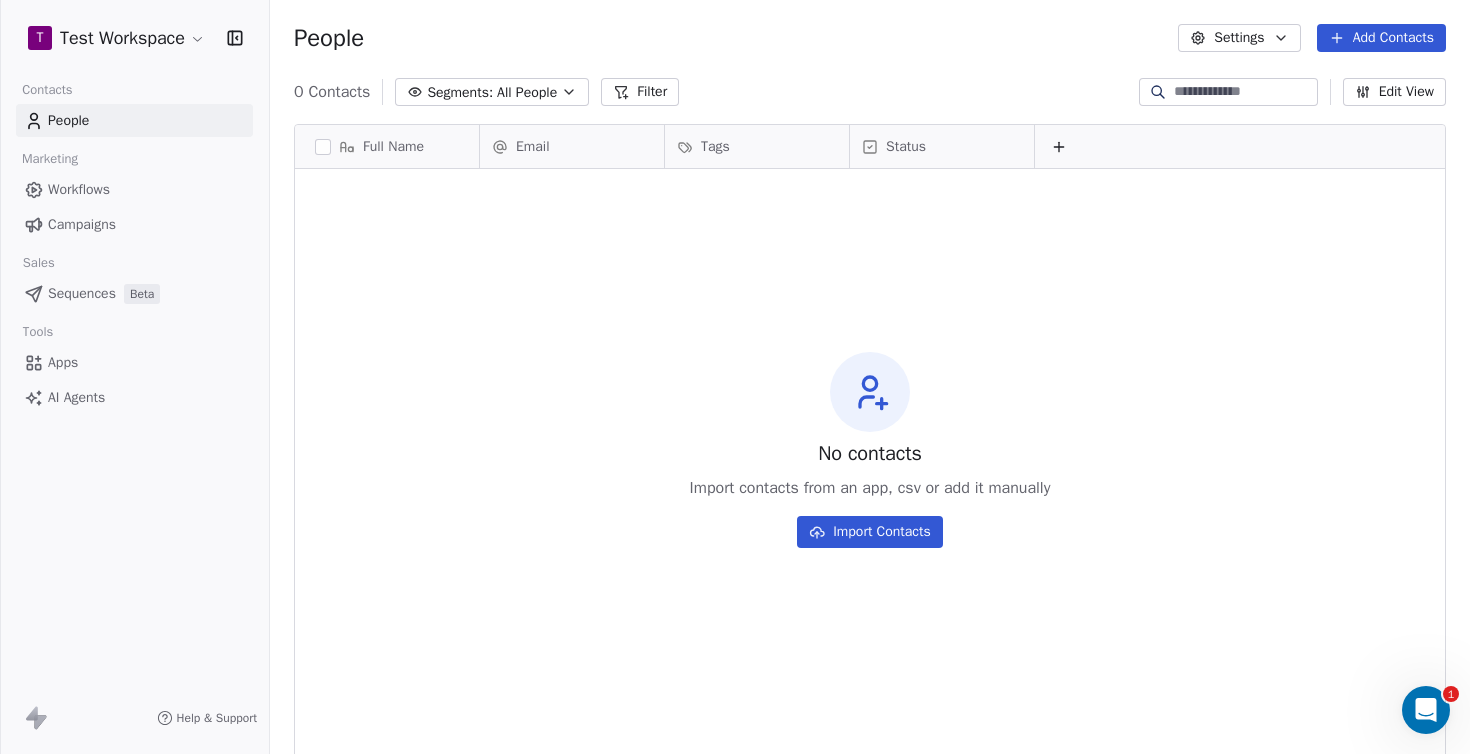 click on "T Test Workspace Contacts People Marketing Workflows Campaigns Sales Sequences Beta Tools Apps AI Agents Help & Support People Settings  Add Contacts 0 Contacts Segments: All People Filter  Edit View Tag Add to Sequence Export Full Name Email Tags Status
To pick up a draggable item, press the space bar.
While dragging, use the arrow keys to move the item.
Press space again to drop the item in its new position, or press escape to cancel.
No contacts Import contacts from an app, csv or add it manually   Import Contacts   1" at bounding box center (735, 377) 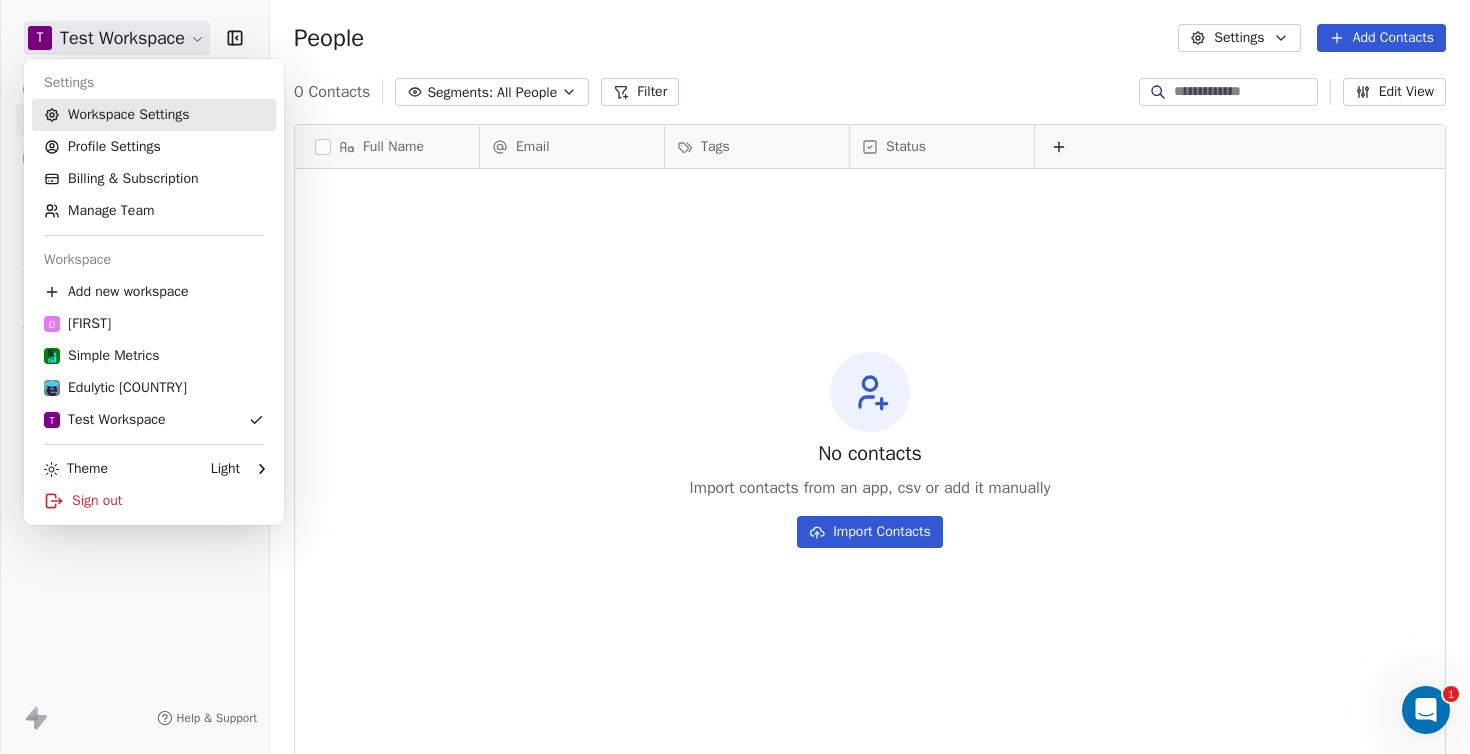 click on "Workspace Settings" at bounding box center (154, 115) 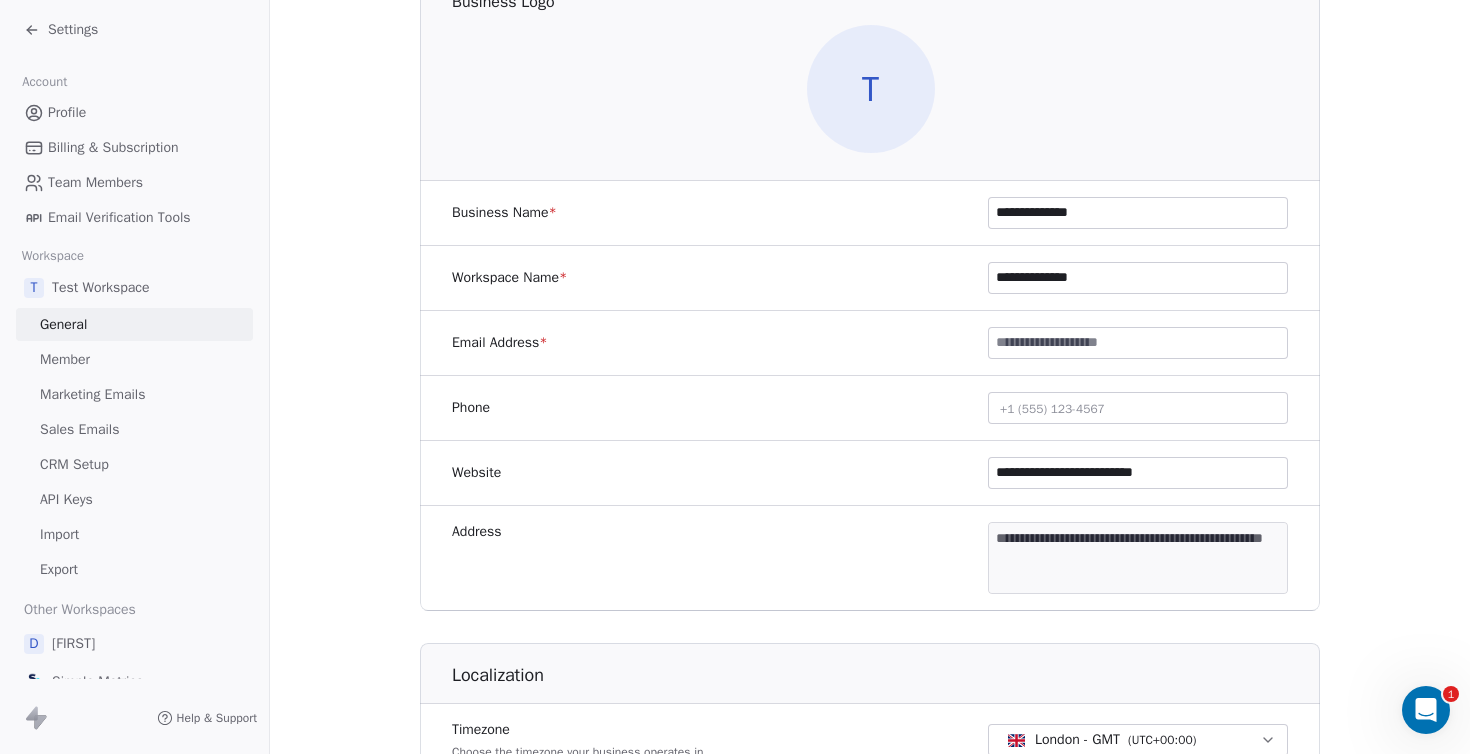 scroll, scrollTop: 204, scrollLeft: 0, axis: vertical 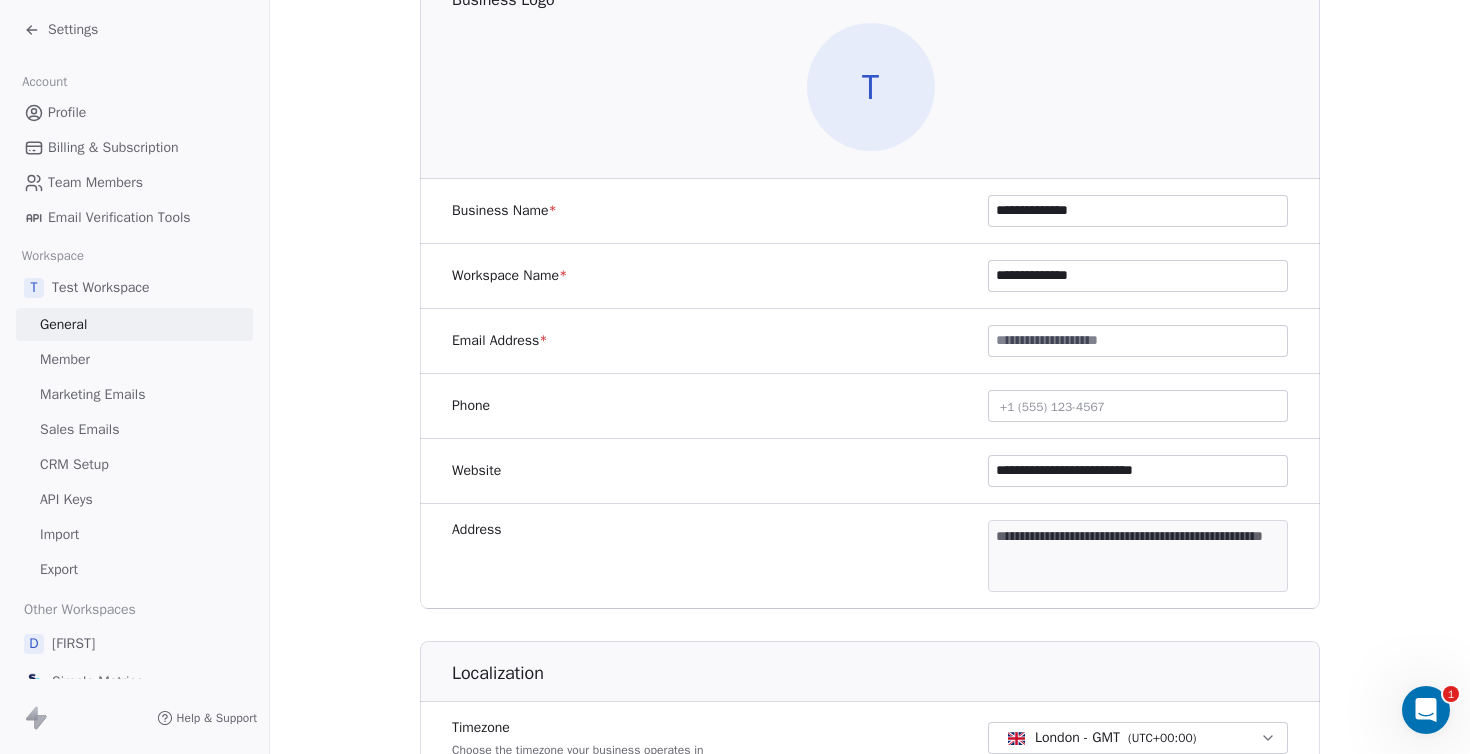 click on "**********" at bounding box center (1138, 211) 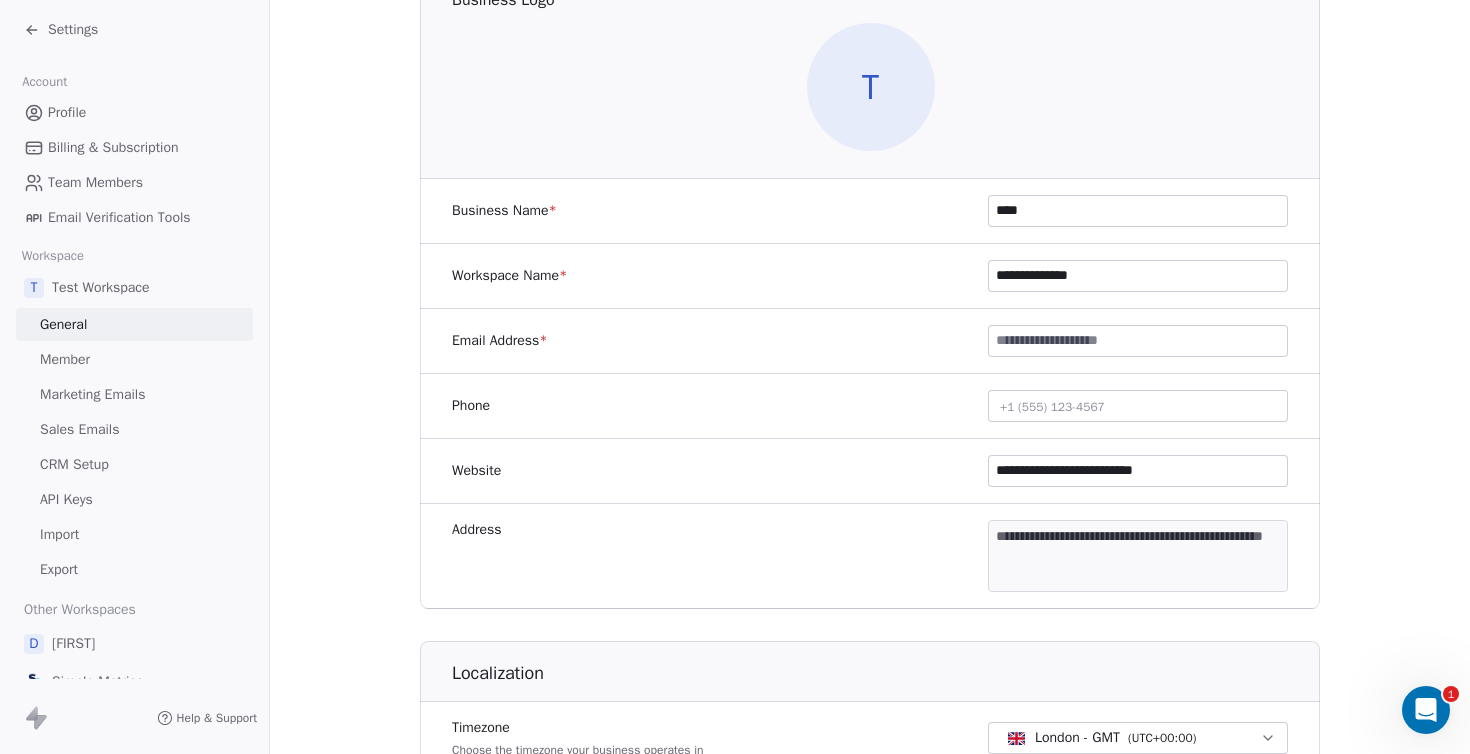 type on "****" 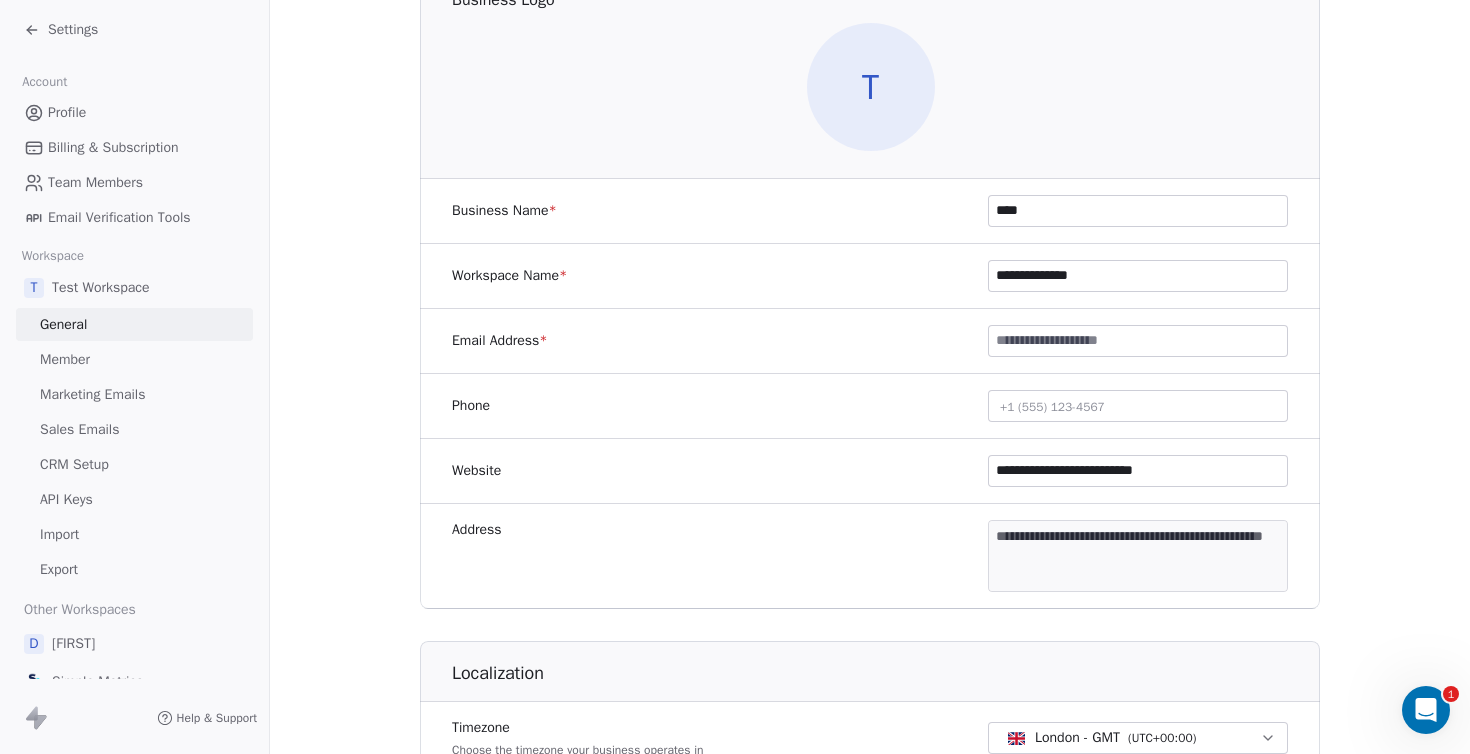 click on "**********" at bounding box center [1138, 276] 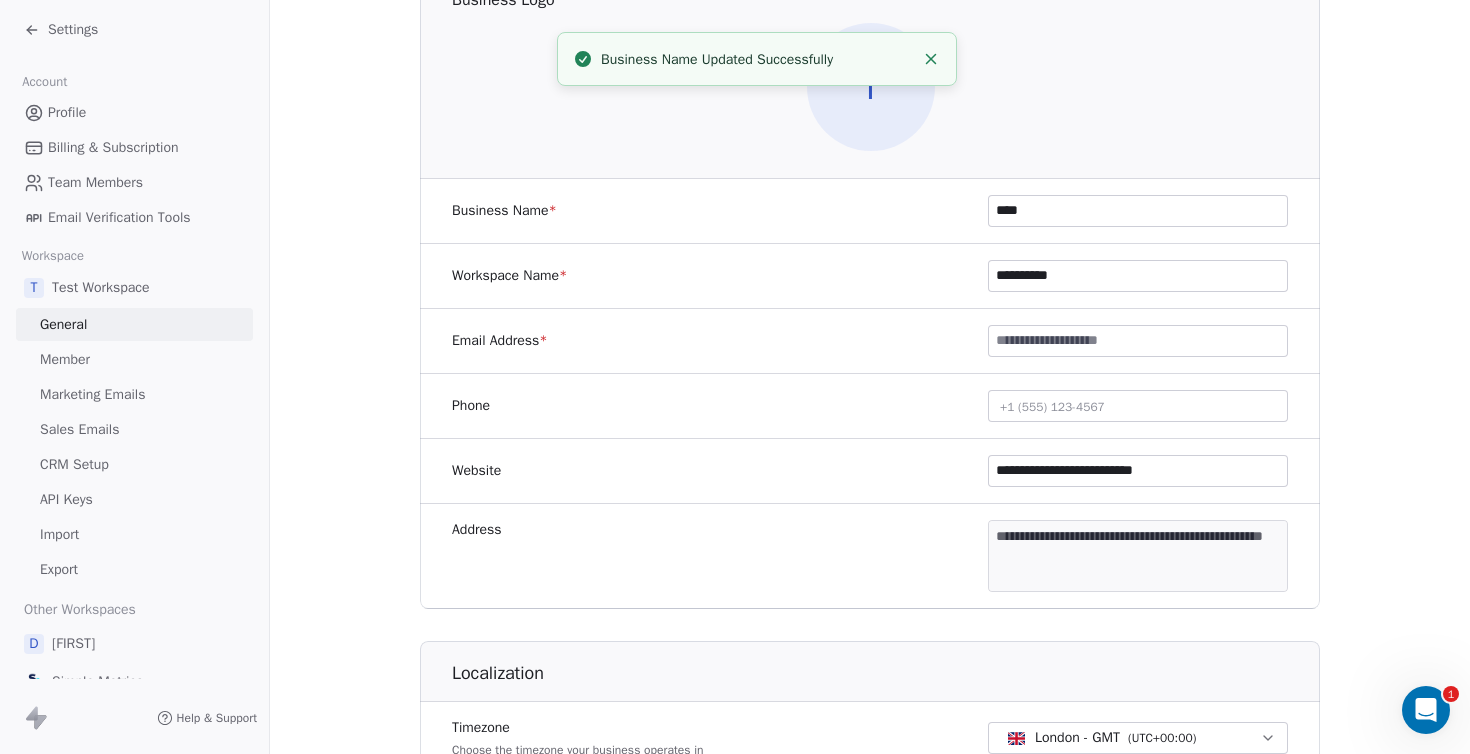 type on "**********" 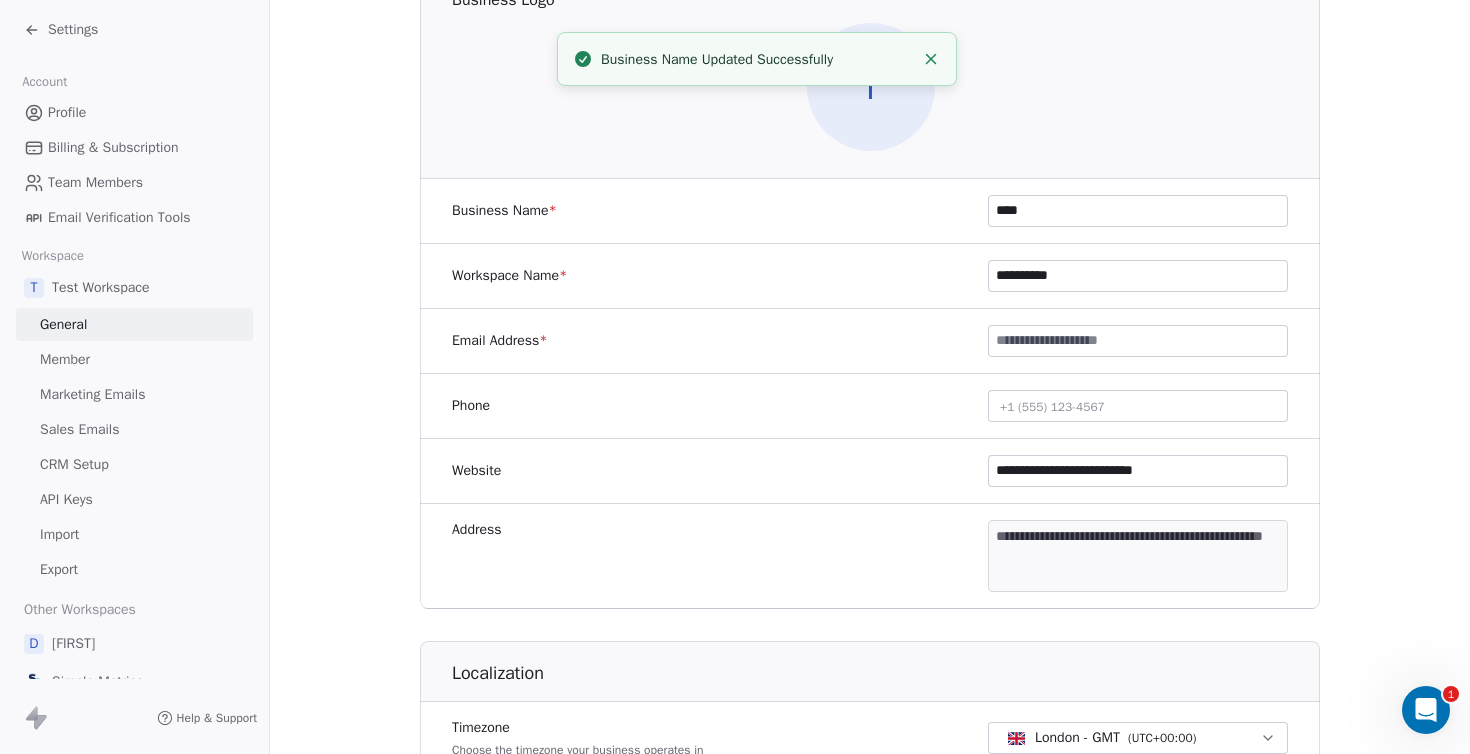 click on "Business Name * ****" at bounding box center [870, 211] 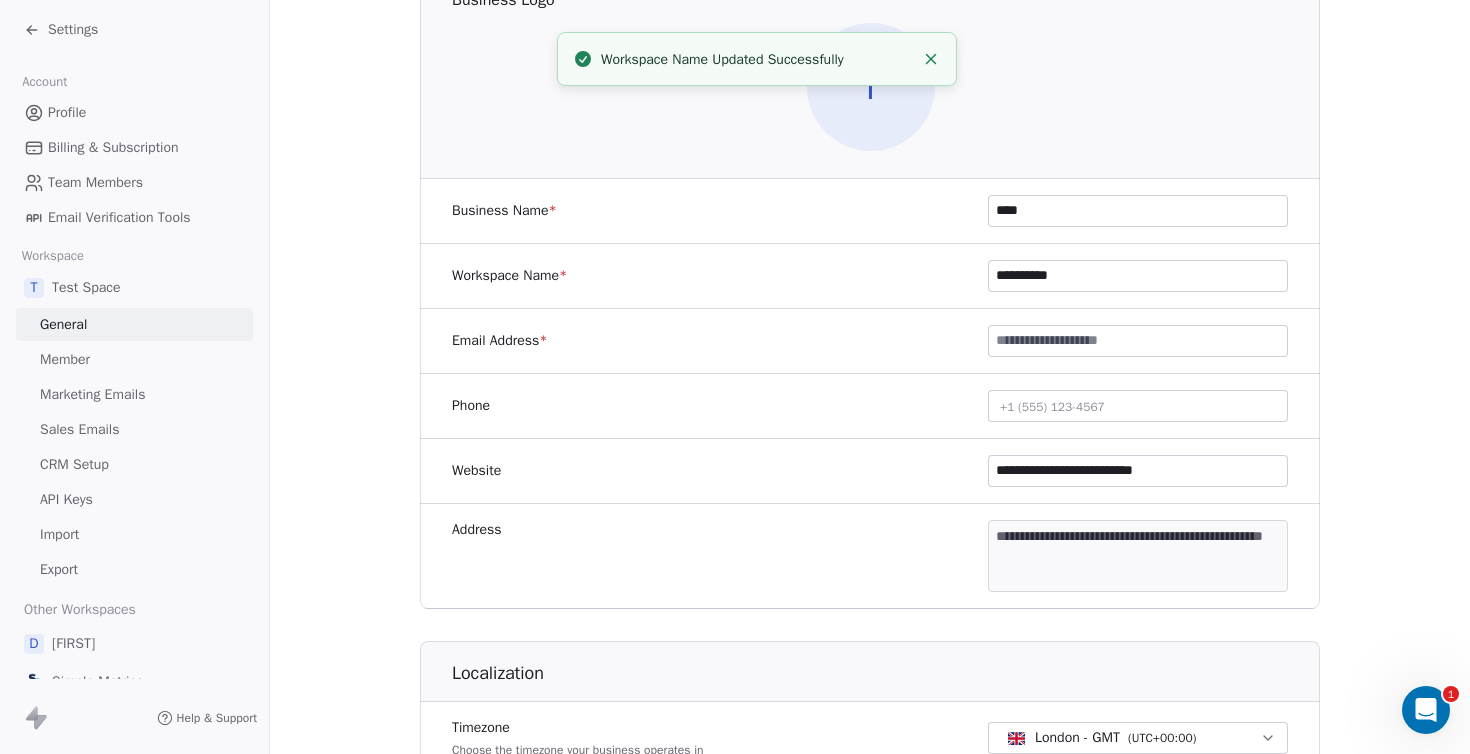 scroll, scrollTop: 0, scrollLeft: 0, axis: both 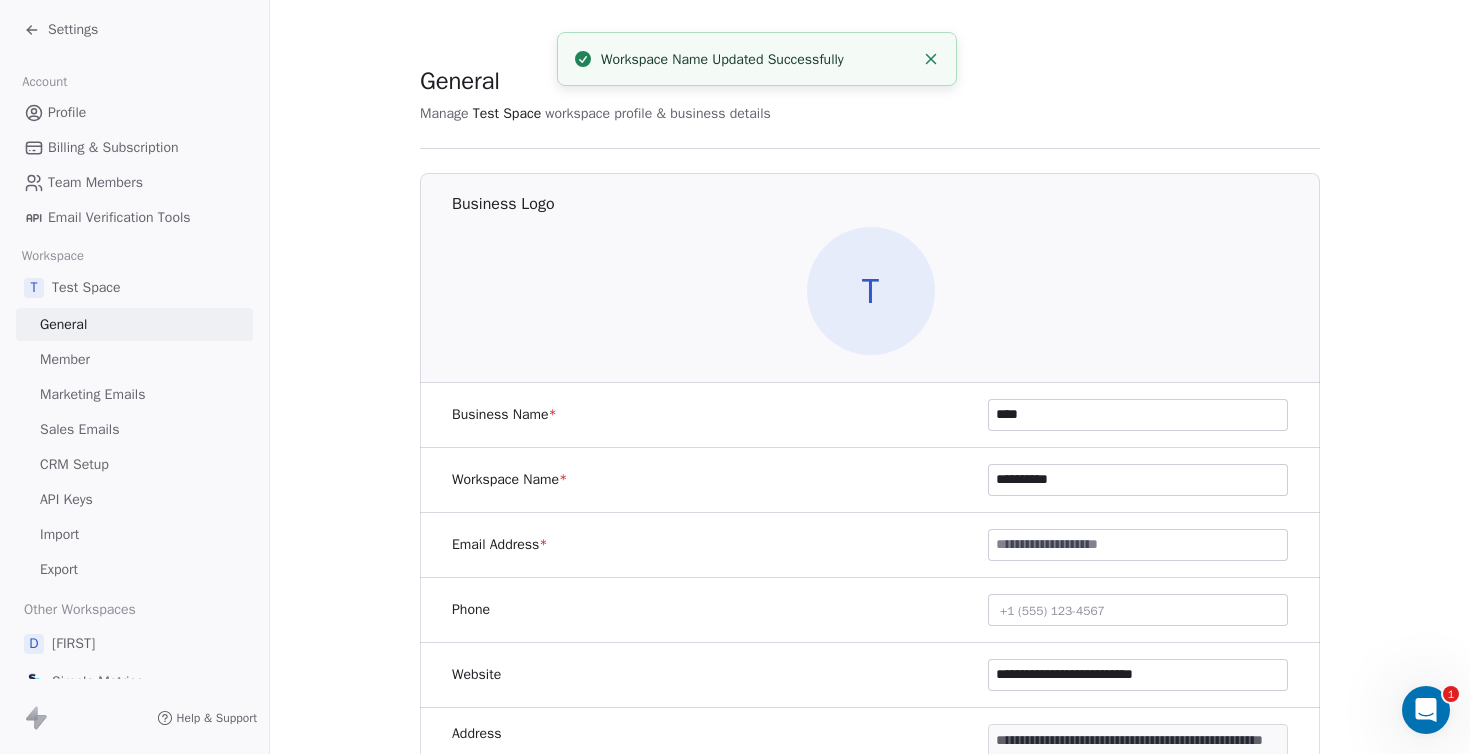 click on "Billing & Subscription" at bounding box center (113, 147) 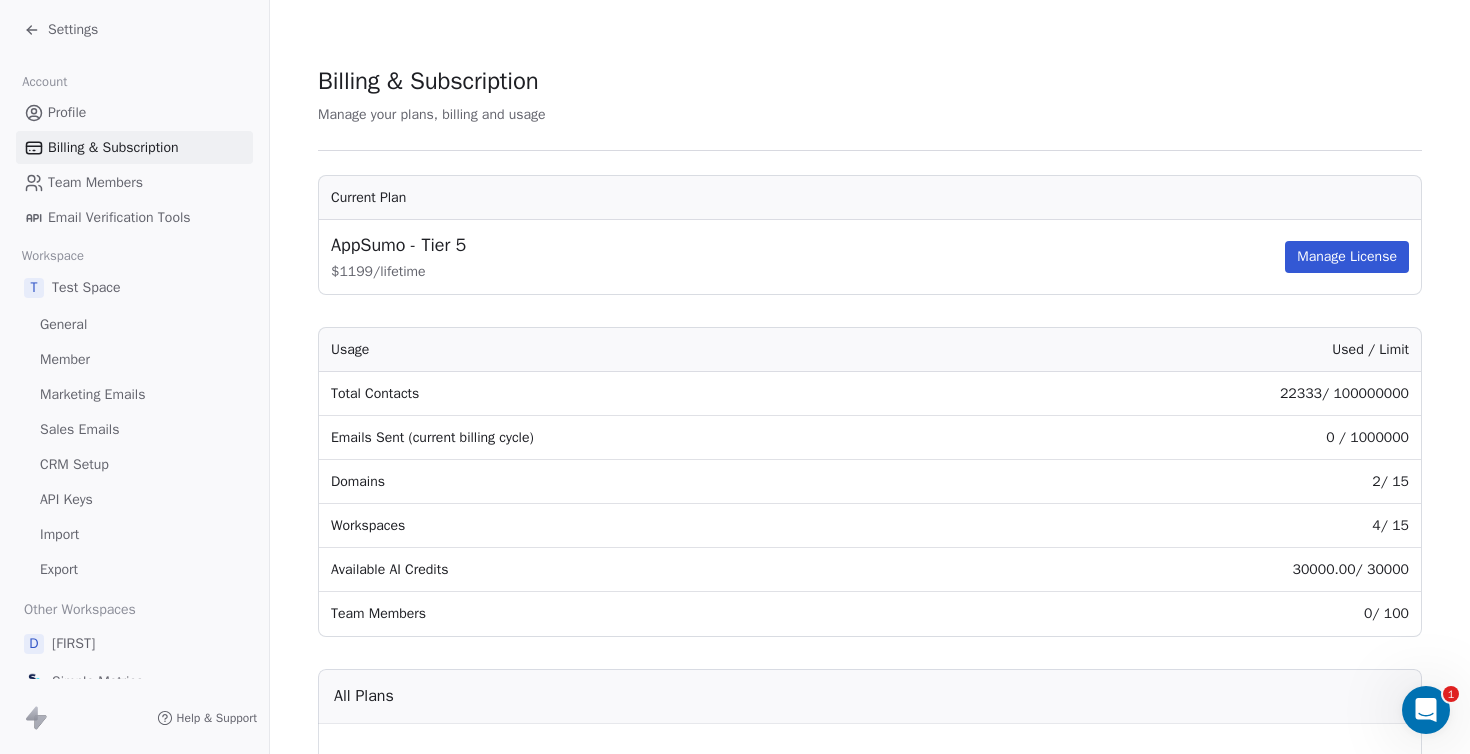 click on "Team Members" at bounding box center [95, 182] 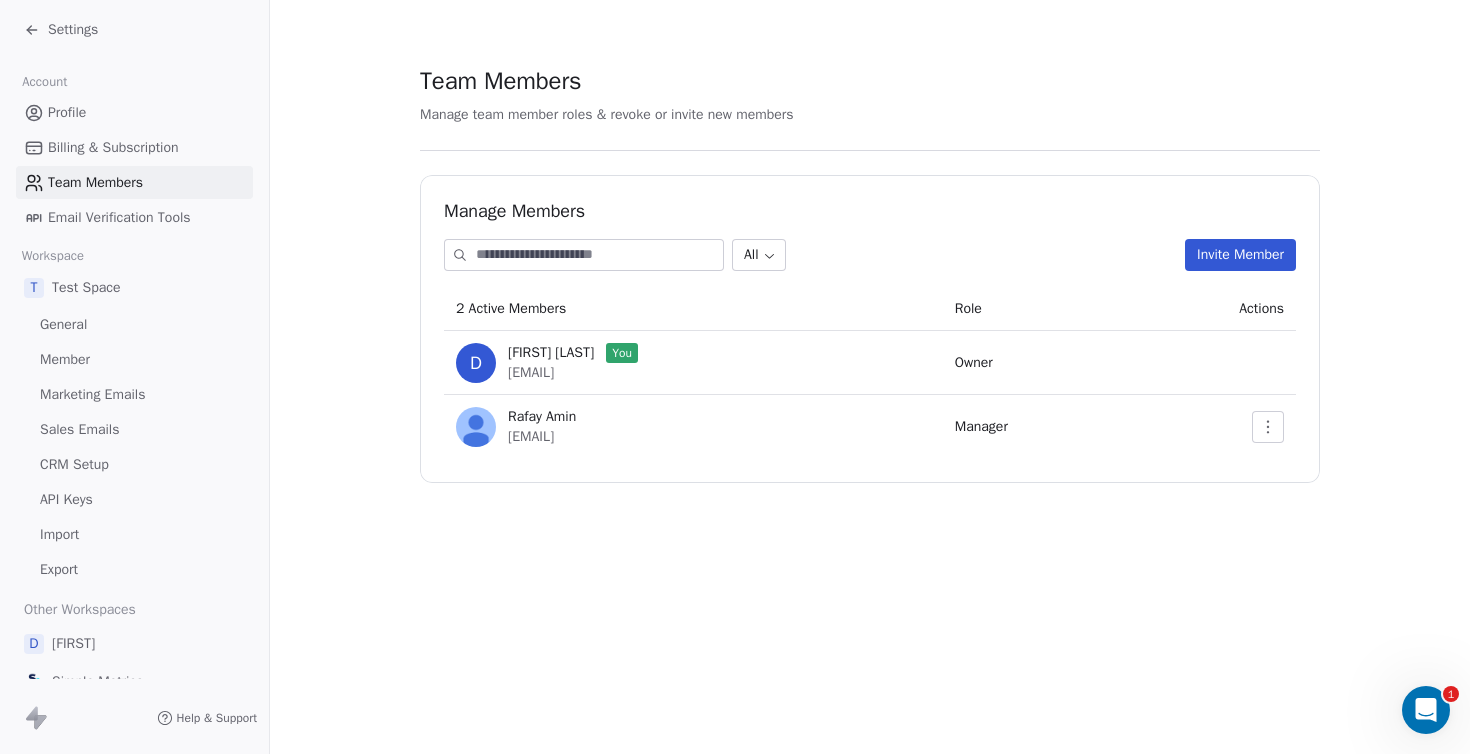 click at bounding box center [1268, 427] 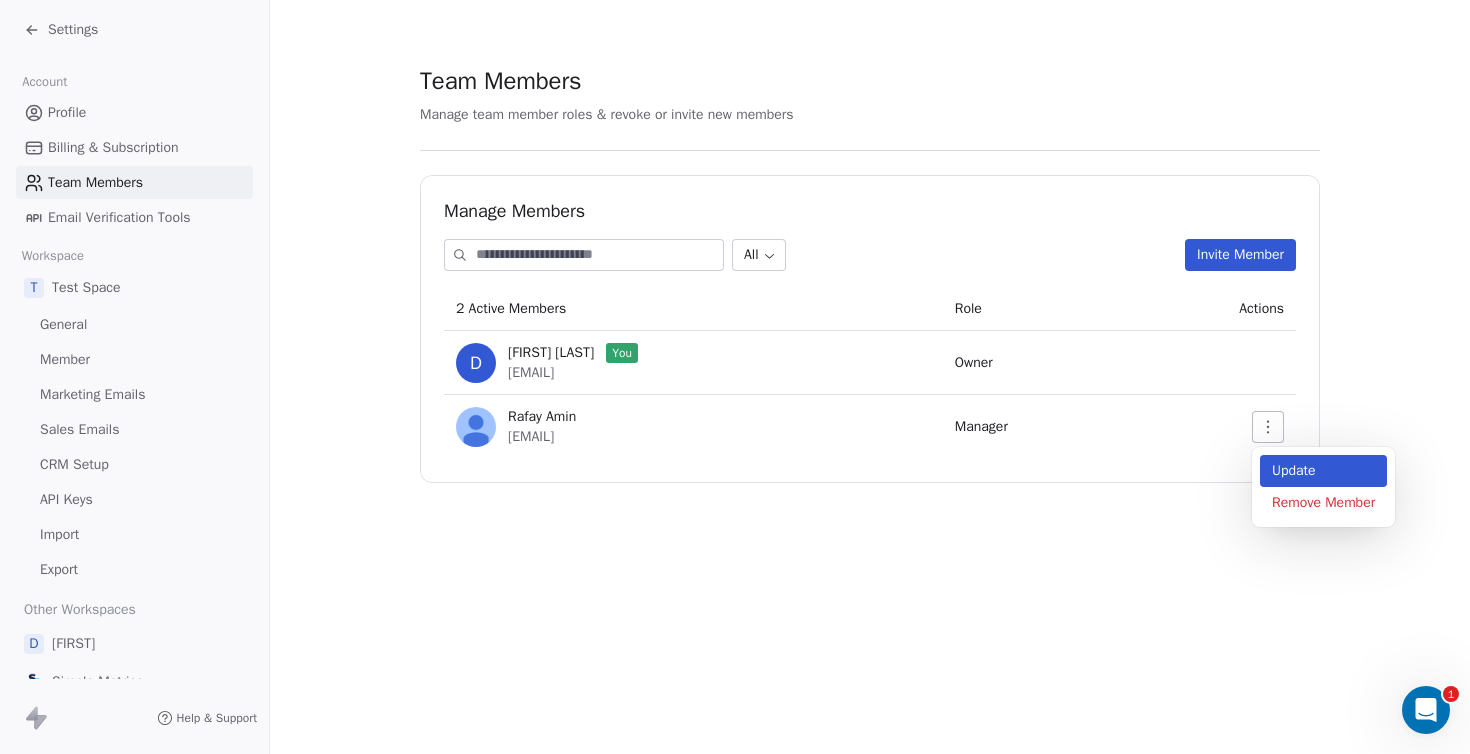 click on "Update" at bounding box center (1323, 471) 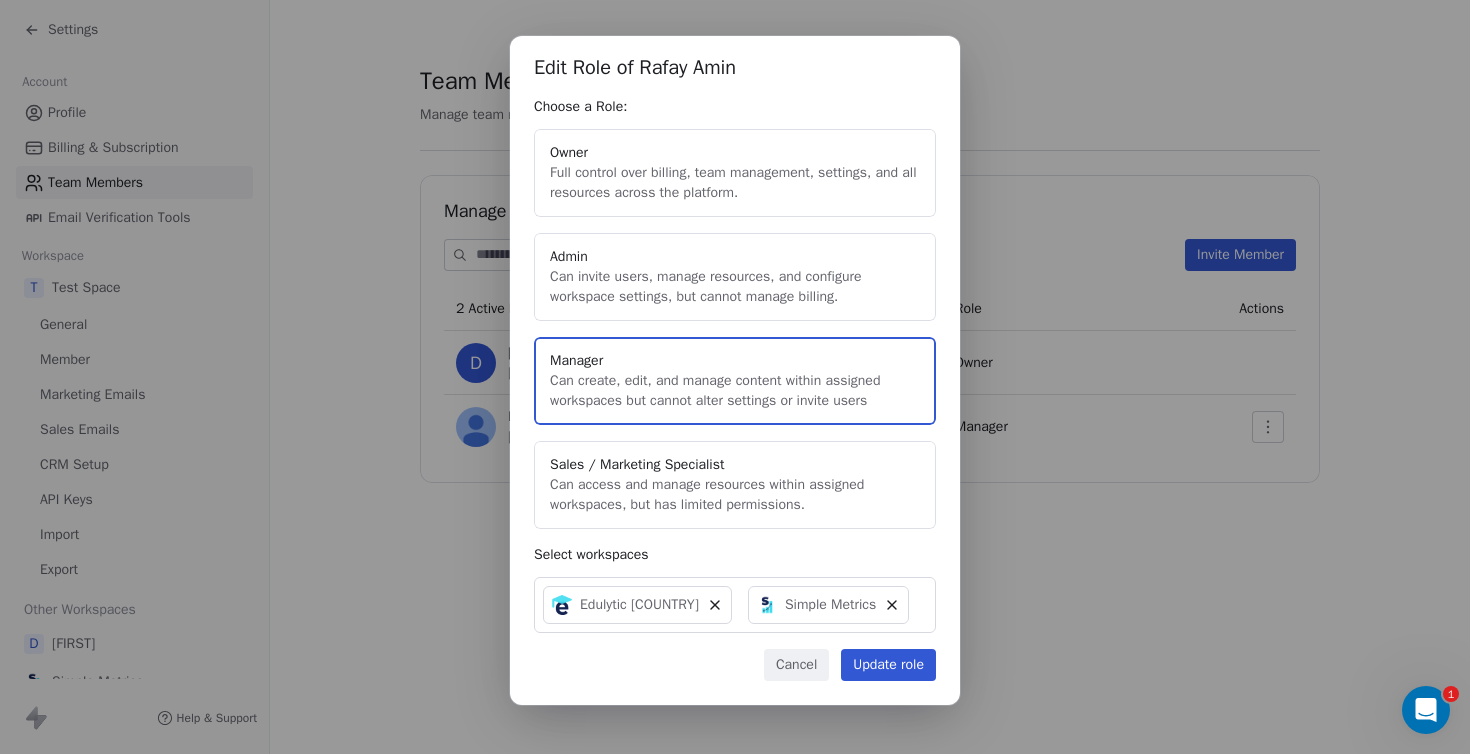 click on "Edulytic [COUNTRY]   Simple Metrics" at bounding box center [735, 605] 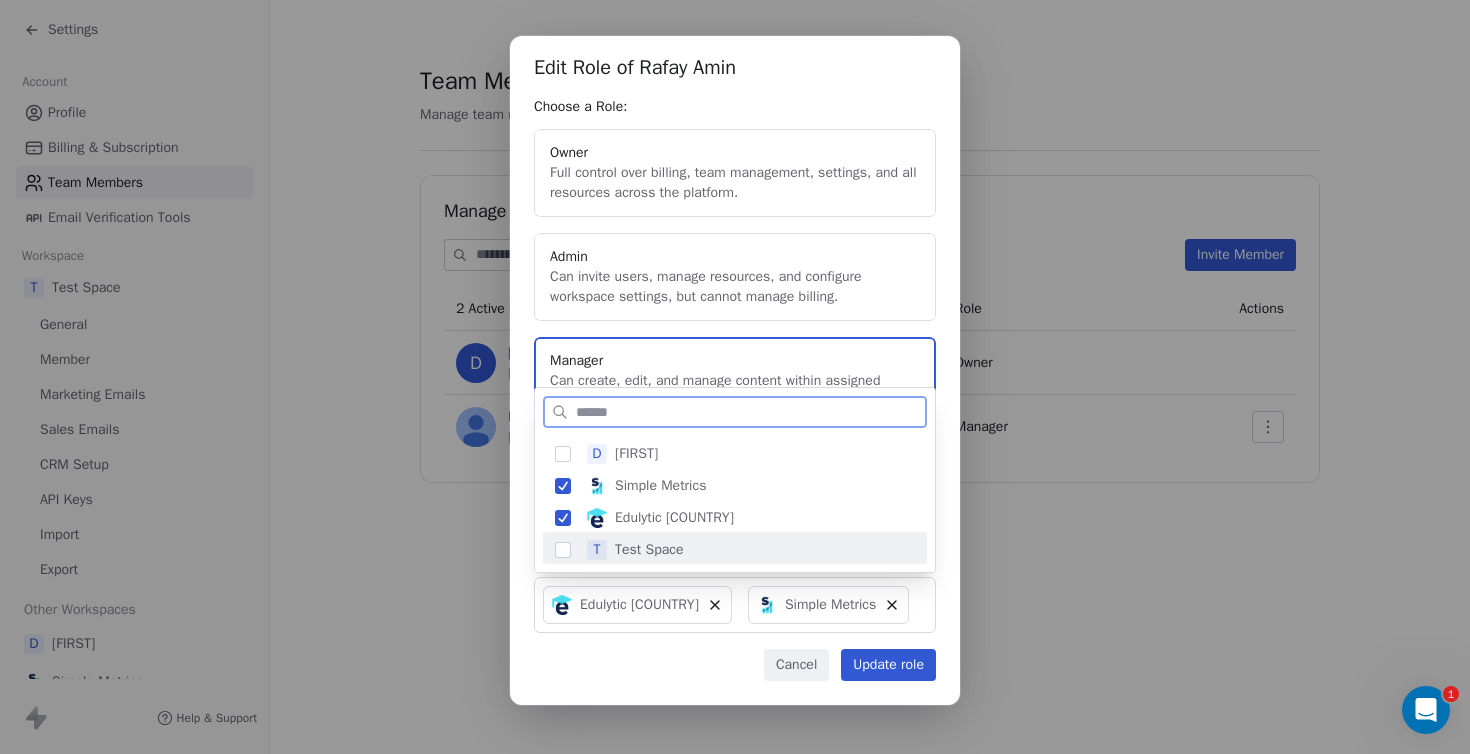 click on "T Test Space" at bounding box center (747, 550) 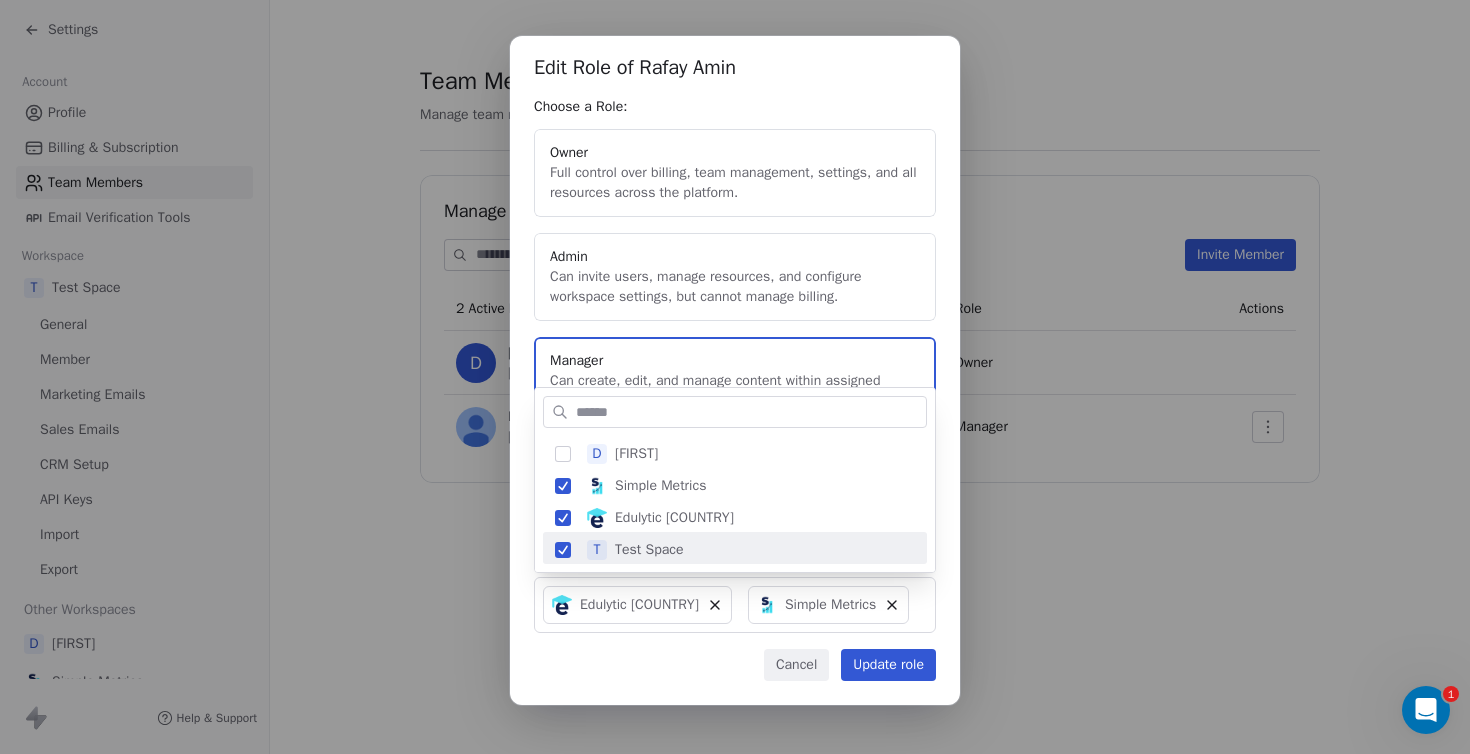 click on "Edit Role of   [FIRST] [LAST] Choose a Role: Owner Full control over billing, team management, settings, and all resources across the platform. Admin Can invite users, manage resources, and configure workspace settings, but cannot manage billing. Manager Can create, edit, and manage content within assigned workspaces but cannot alter settings or invite users Sales / Marketing Specialist Can access and manage resources within assigned workspaces, but has limited permissions. Select workspaces Edulytic [COUNTRY]   Cancel Update role" at bounding box center (735, 377) 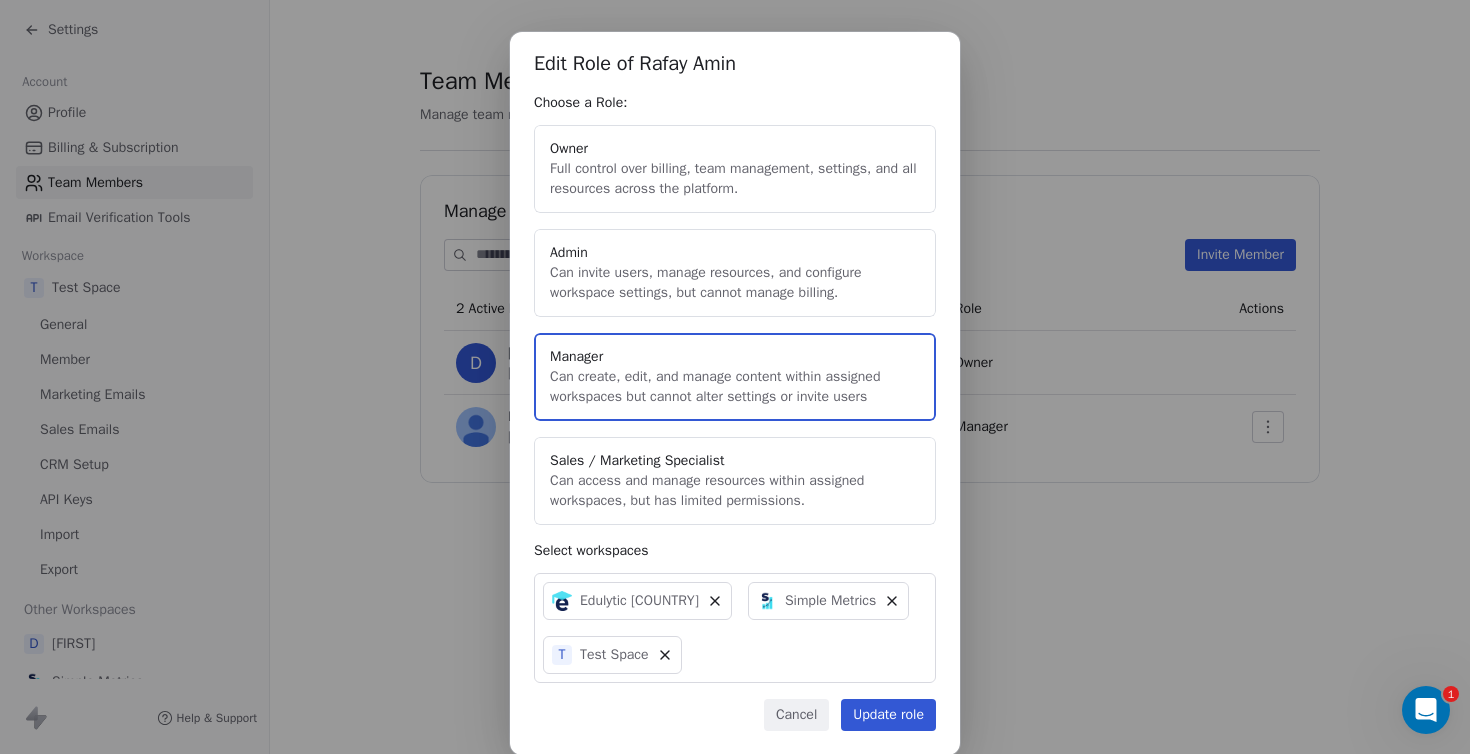 click on "Update role" at bounding box center (888, 715) 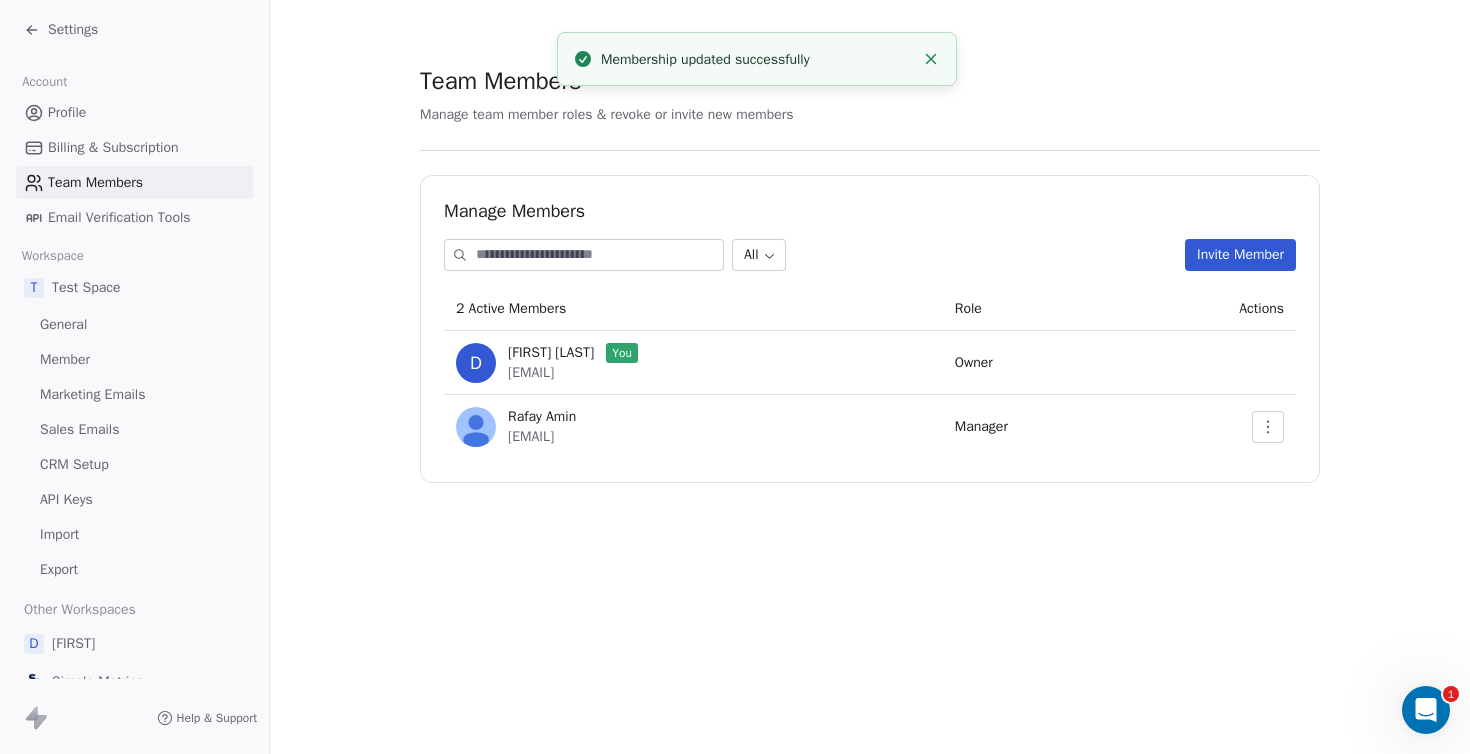 click on "Settings" at bounding box center [138, 30] 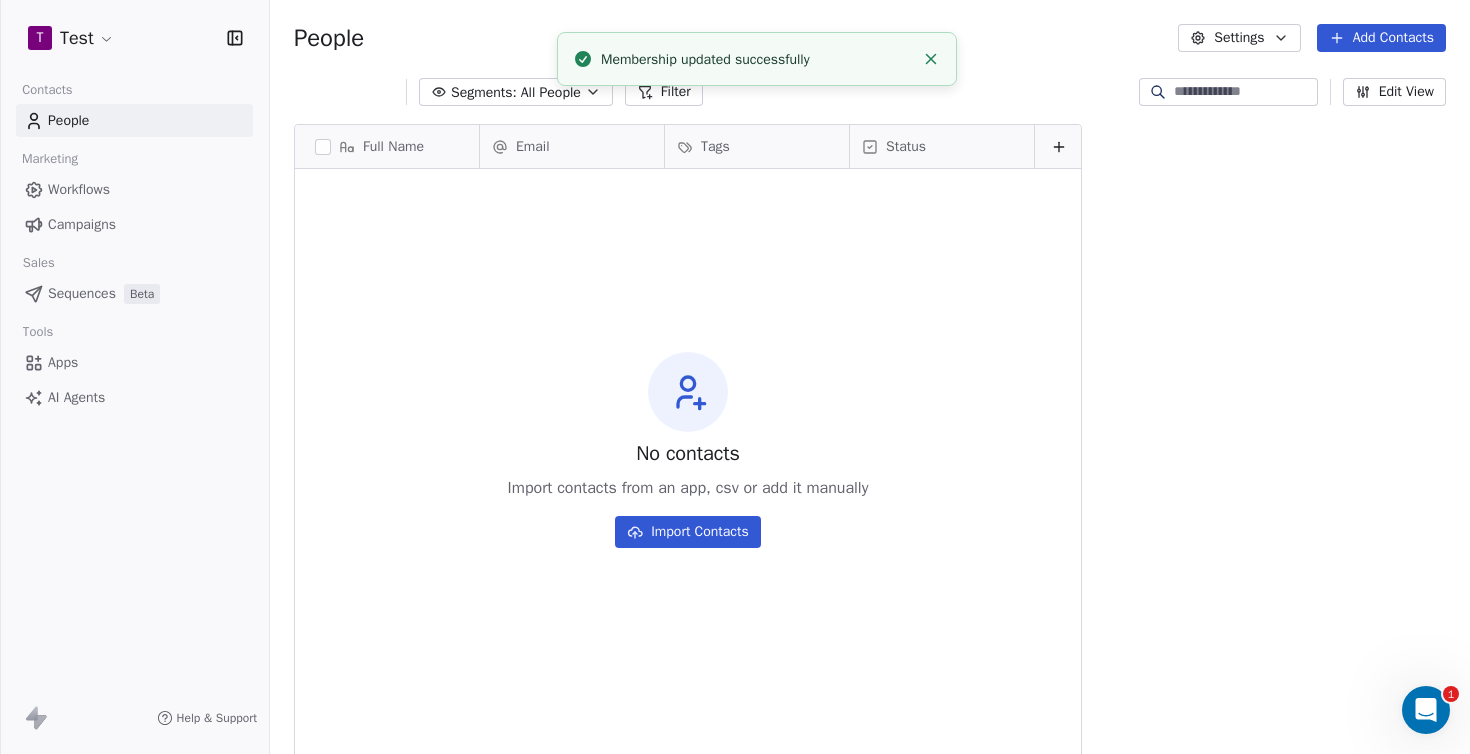 scroll, scrollTop: 16, scrollLeft: 16, axis: both 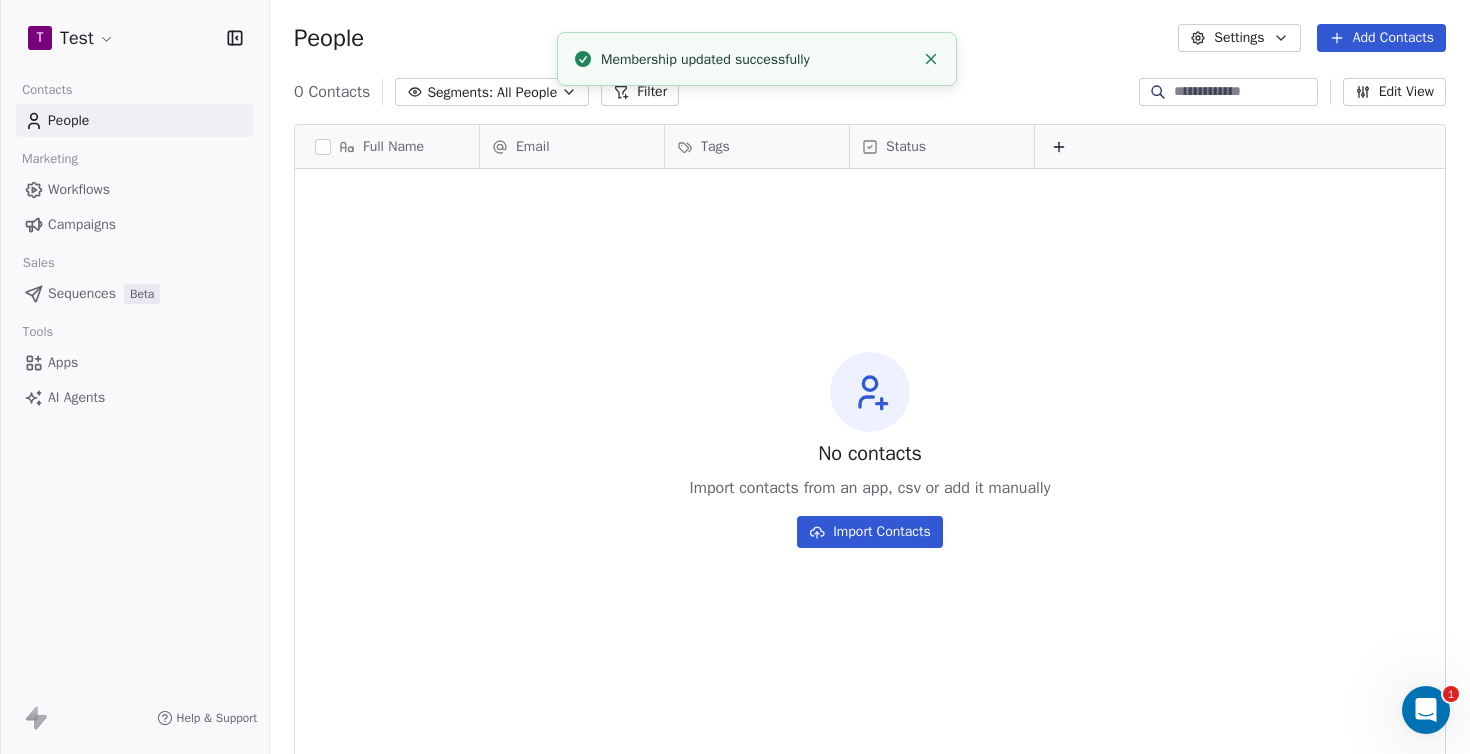 click on "T Test Contacts People Marketing Workflows Campaigns Sales Sequences Beta Tools Apps AI Agents Help & Support People Settings  Add Contacts 0 Contacts Segments: All People Filter  Edit View Tag Add to Sequence Export Full Name Email Tags Status
To pick up a draggable item, press the space bar.
While dragging, use the arrow keys to move the item.
Press space again to drop the item in its new position, or press escape to cancel.
No contacts Import contacts from an app, csv or add it manually   Import Contacts   Membership updated successfully 1" at bounding box center [735, 377] 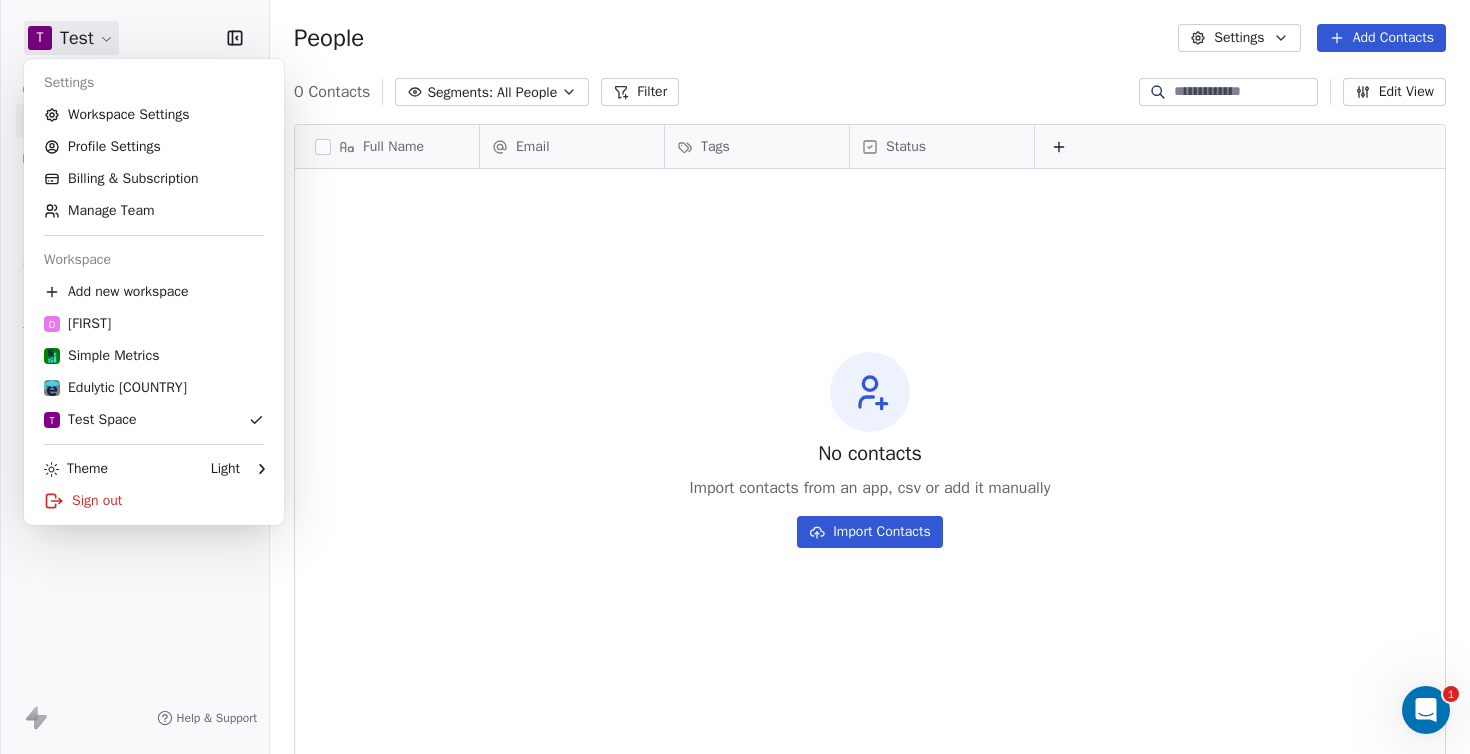 click on "T Test Workspace Contacts People Marketing Workflows Campaigns Sales Sequences Beta Tools Apps AI Agents Help & Support People Settings  Add Contacts 0 Contacts Segments: All People Filter  Edit View Tag Add to Sequence Export Full Name Email Tags Status
To pick up a draggable item, press the space bar.
While dragging, use the arrow keys to move the item.
Press space again to drop the item in its new position, or press escape to cancel.
No contacts Import contacts from an app, csv or add it manually   Import Contacts   1 Settings Workspace Settings Profile Settings Billing & Subscription Manage Team   Workspace Add new workspace D [FIRST] Simple Metrics Edulytic [COUNTRY] T Test Space Theme Light Sign out" at bounding box center [735, 377] 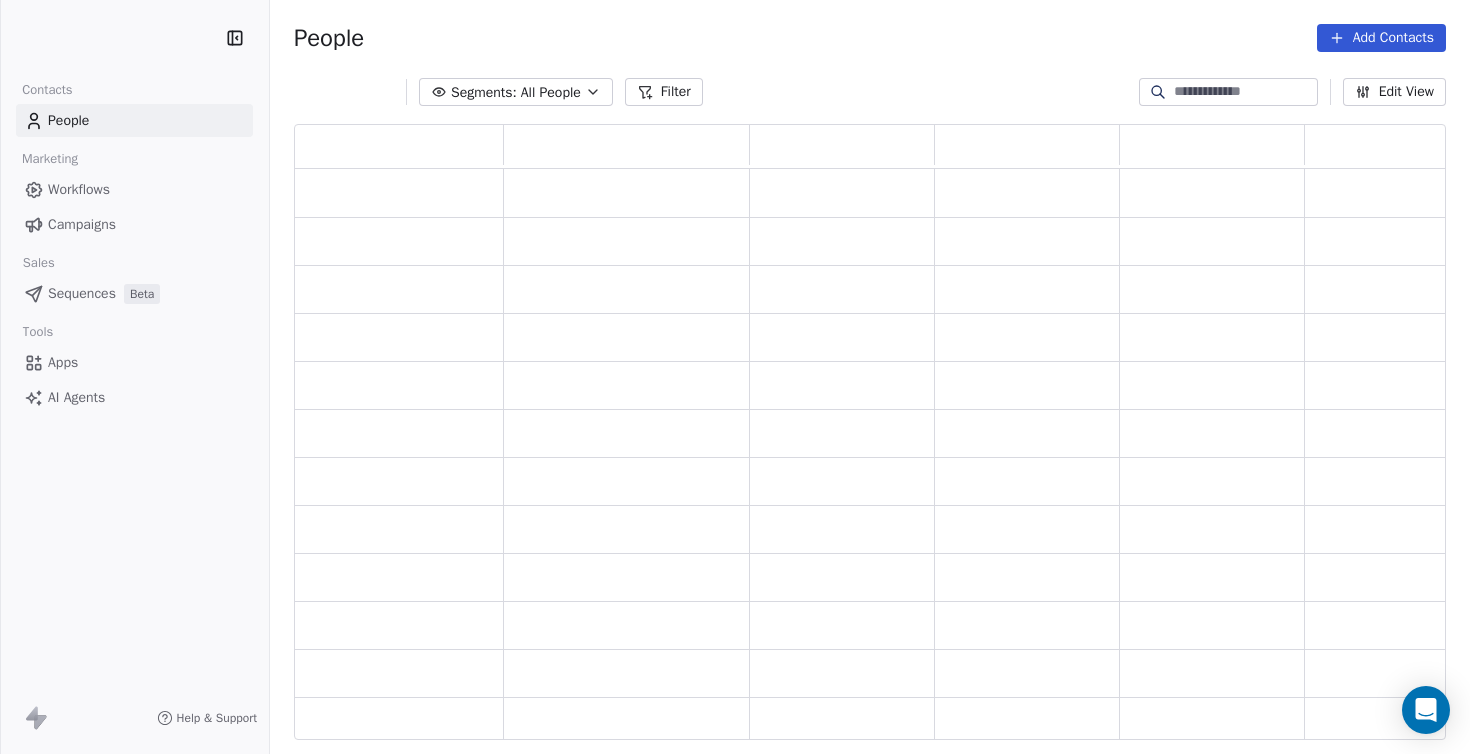 scroll, scrollTop: 0, scrollLeft: 0, axis: both 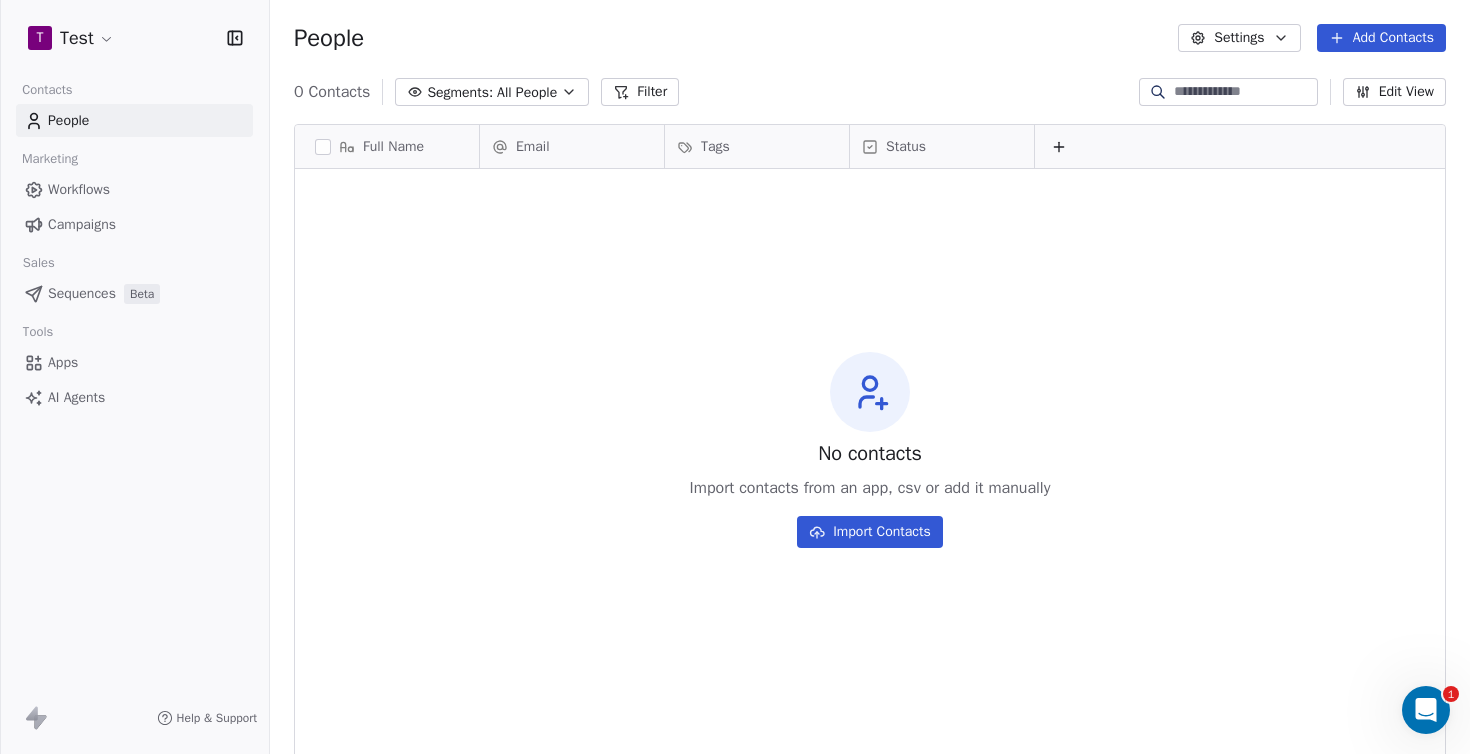 click on "T Test Contacts People Marketing Workflows Campaigns Sales Sequences Beta Tools Apps AI Agents Help & Support People Settings  Add Contacts 0 Contacts Segments: All People Filter  Edit View Tag Add to Sequence Export Full Name Email Tags Status
To pick up a draggable item, press the space bar.
While dragging, use the arrow keys to move the item.
Press space again to drop the item in its new position, or press escape to cancel.
No contacts Import contacts from an app, csv or add it manually   Import Contacts   1" at bounding box center (735, 377) 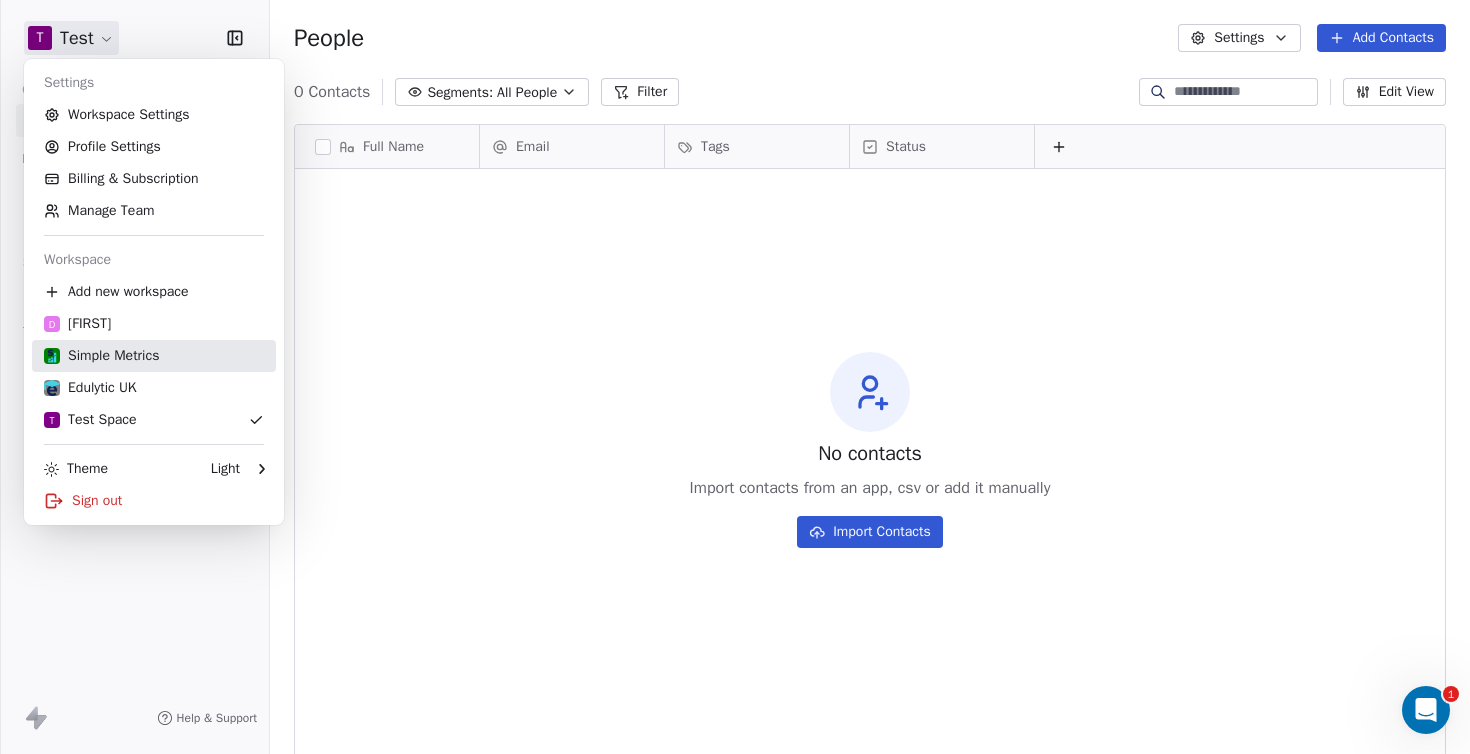 click on "Simple Metrics" at bounding box center (154, 356) 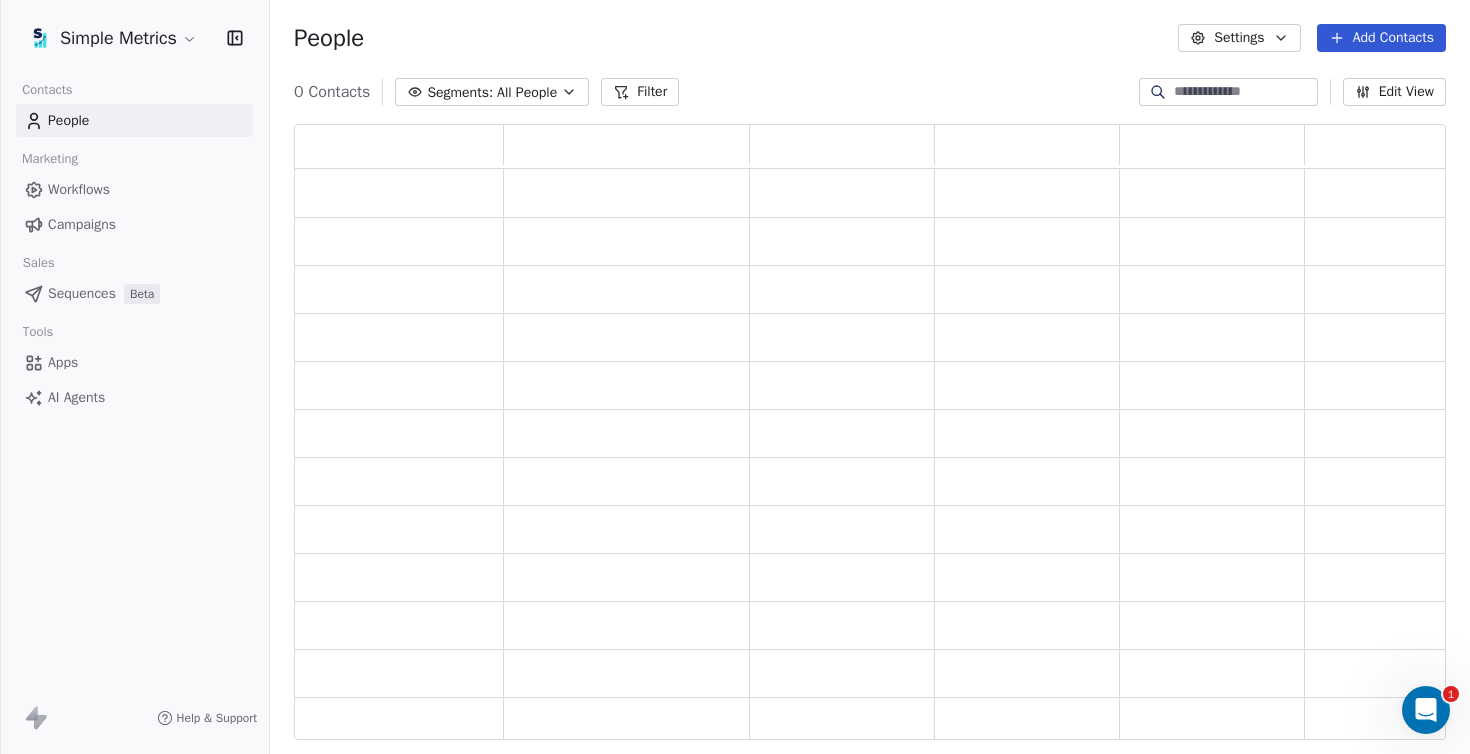 scroll, scrollTop: 16, scrollLeft: 16, axis: both 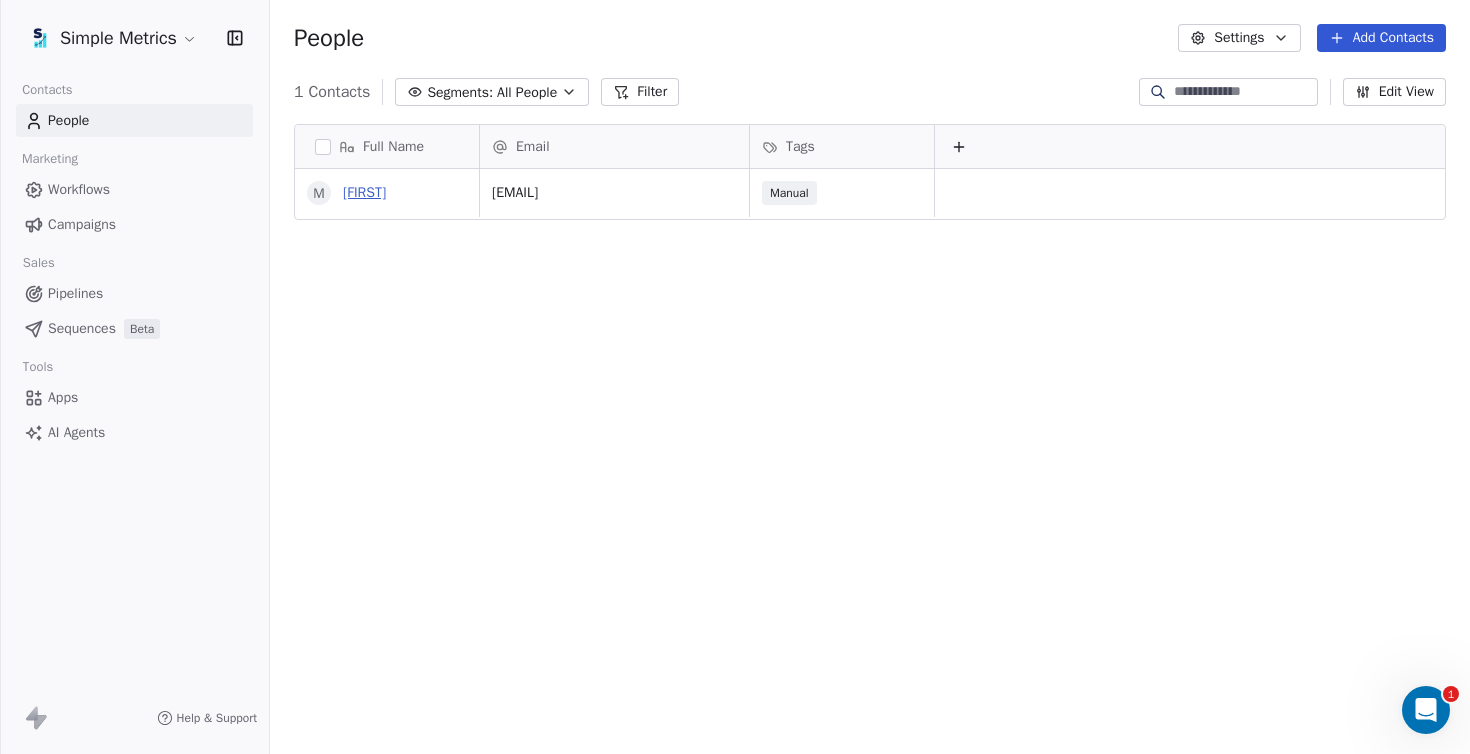 click on "[FIRST]" at bounding box center (364, 192) 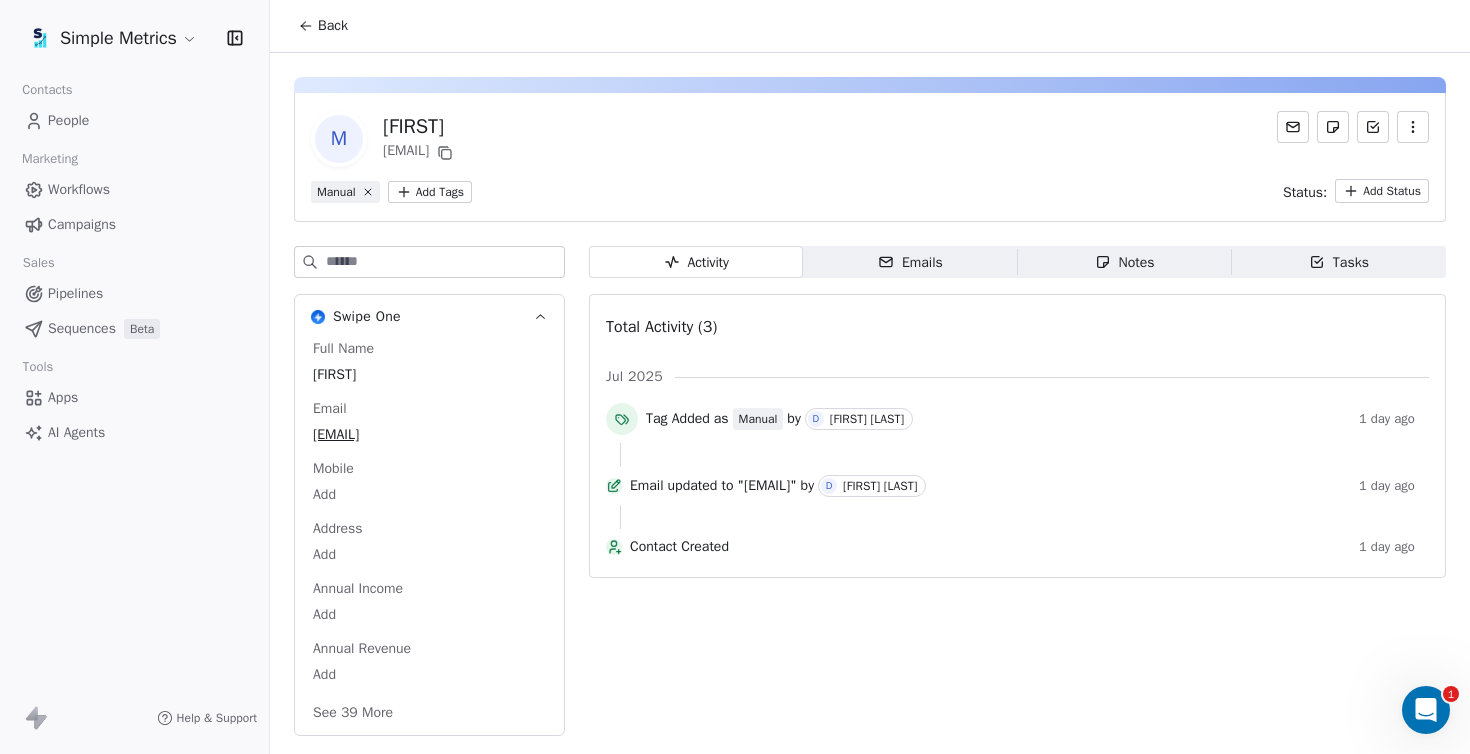 click on "People" at bounding box center (134, 120) 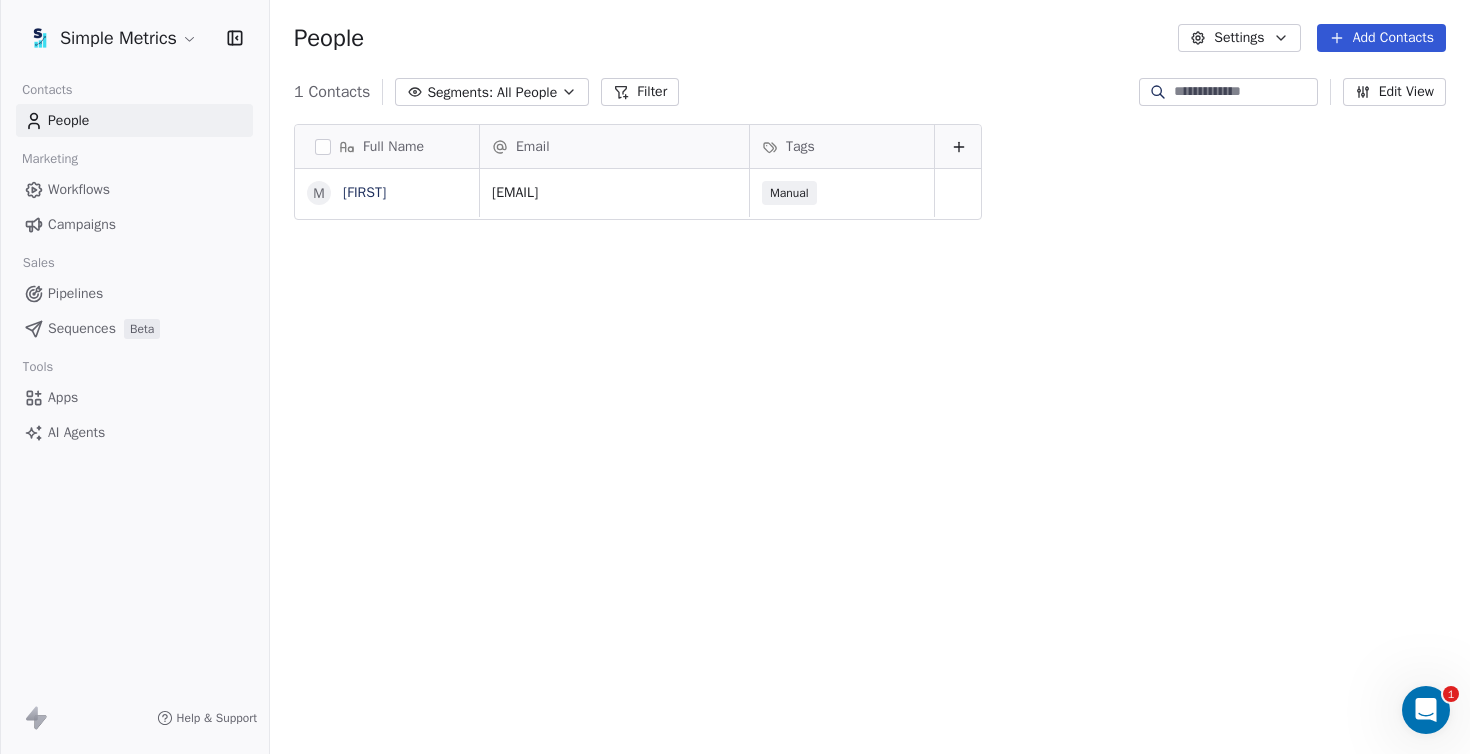 scroll, scrollTop: 16, scrollLeft: 16, axis: both 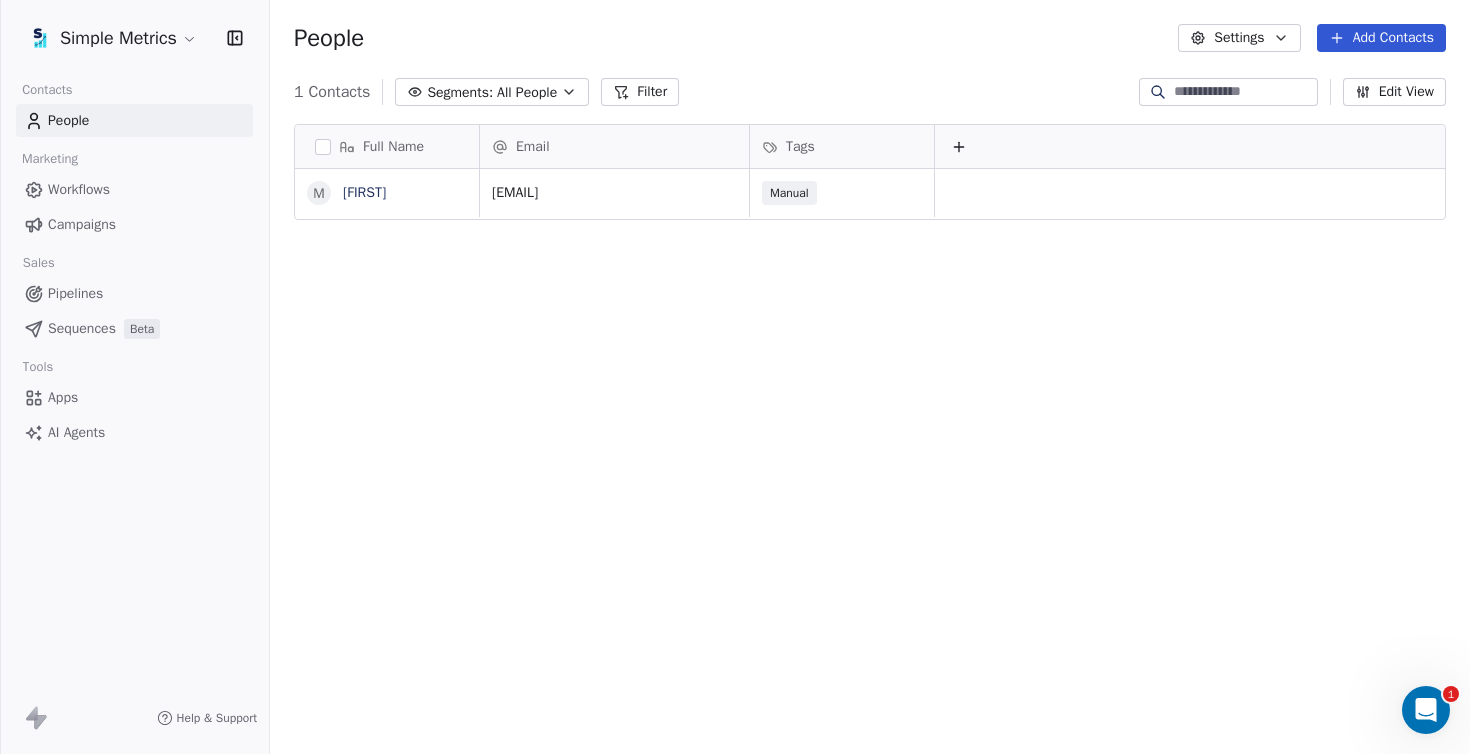 click on "People" at bounding box center (134, 120) 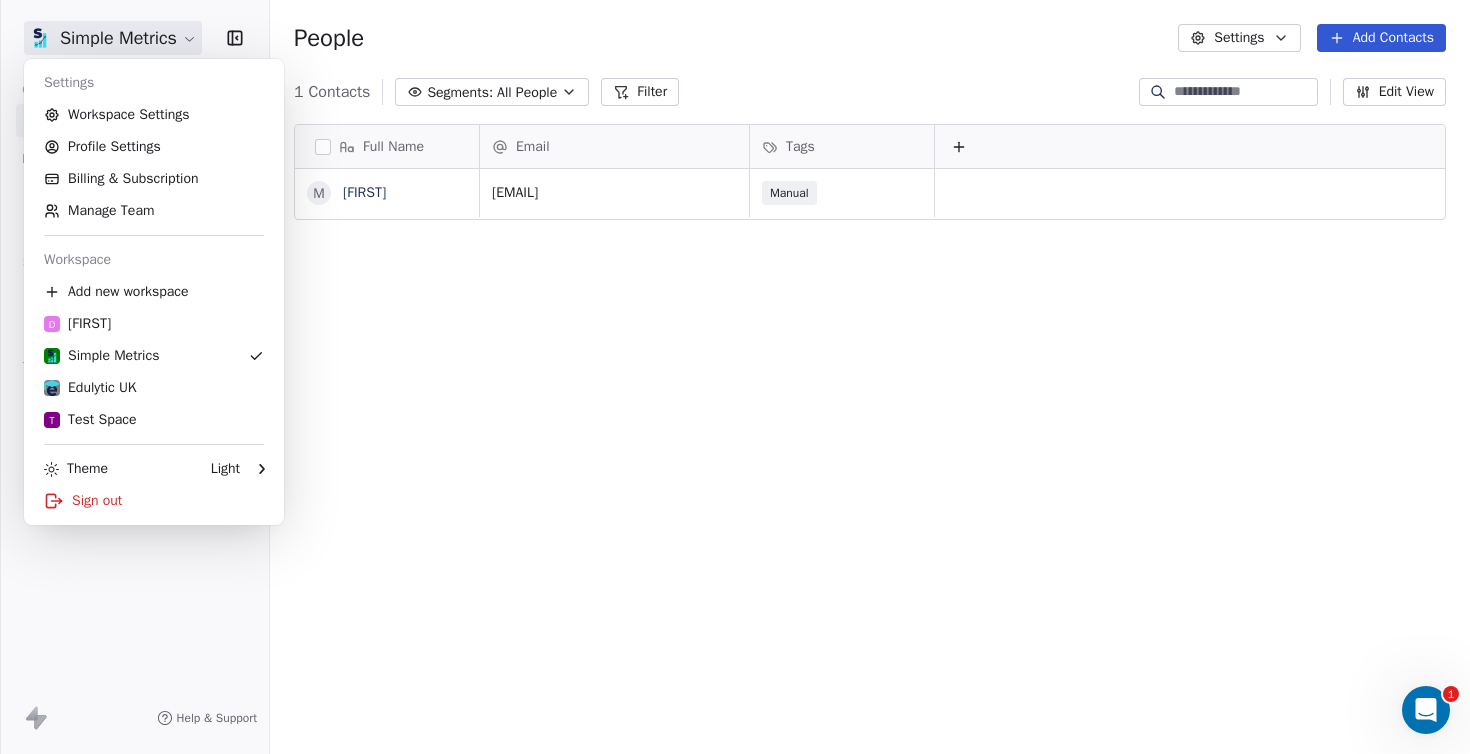 click on "Simple Metrics Contacts People Marketing Workflows Campaigns Sales Pipelines Sequences Beta Tools Apps AI Agents Help & Support People Settings  Add Contacts 1 Contacts Segments: All People Filter  Edit View Tag Add to Sequence Export Full Name M Majd Email Tags majd@checkpointpuzzle.com Manual
To pick up a draggable item, press the space bar.
While dragging, use the arrow keys to move the item.
Press space again to drop the item in its new position, or press escape to cancel.
1 Settings Workspace Settings Profile Settings Billing & Subscription Manage Team   Workspace Add new workspace D Daanish Simple Metrics Edulytic UK T Test Space Theme Light Sign out" at bounding box center [735, 377] 